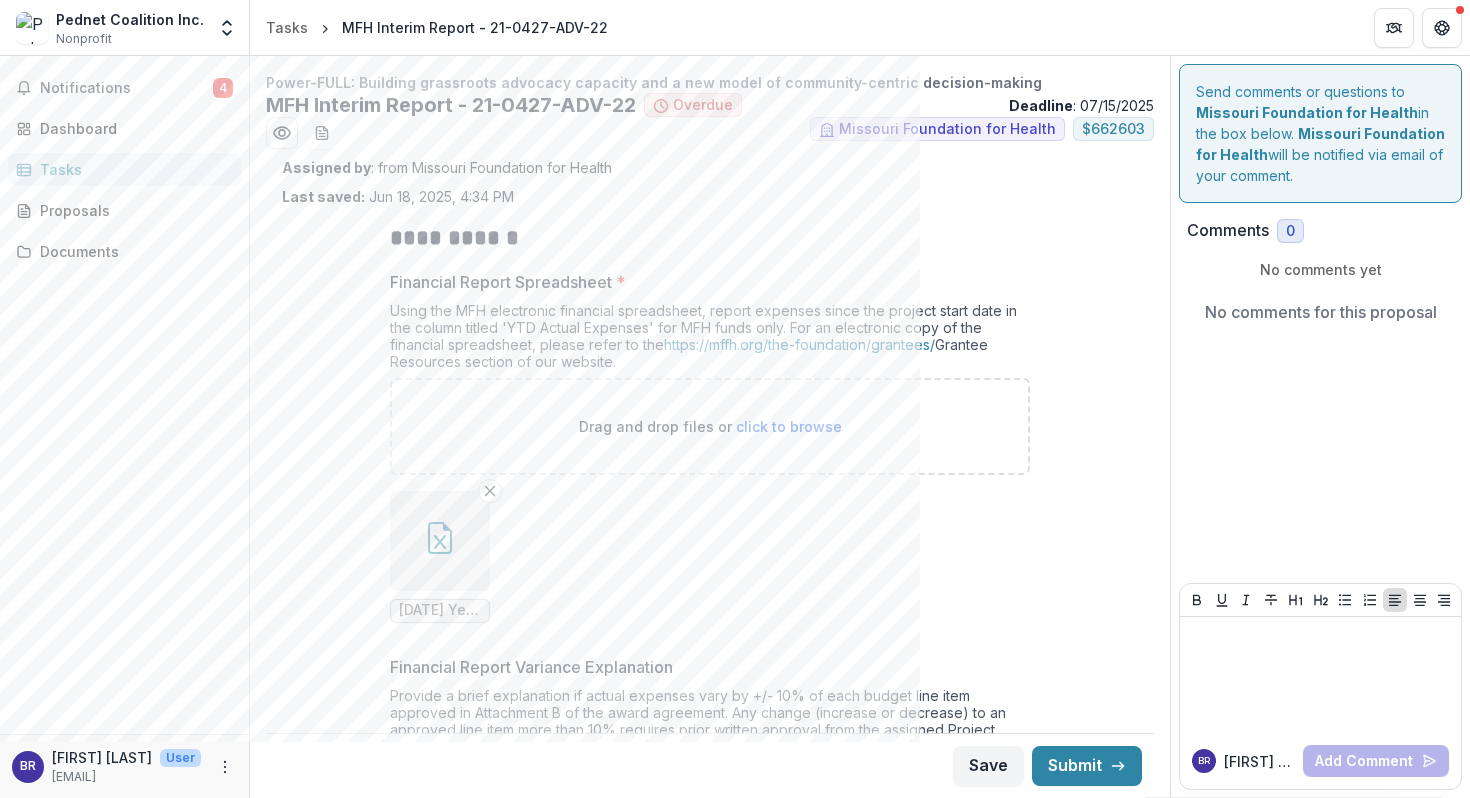 scroll, scrollTop: 0, scrollLeft: 0, axis: both 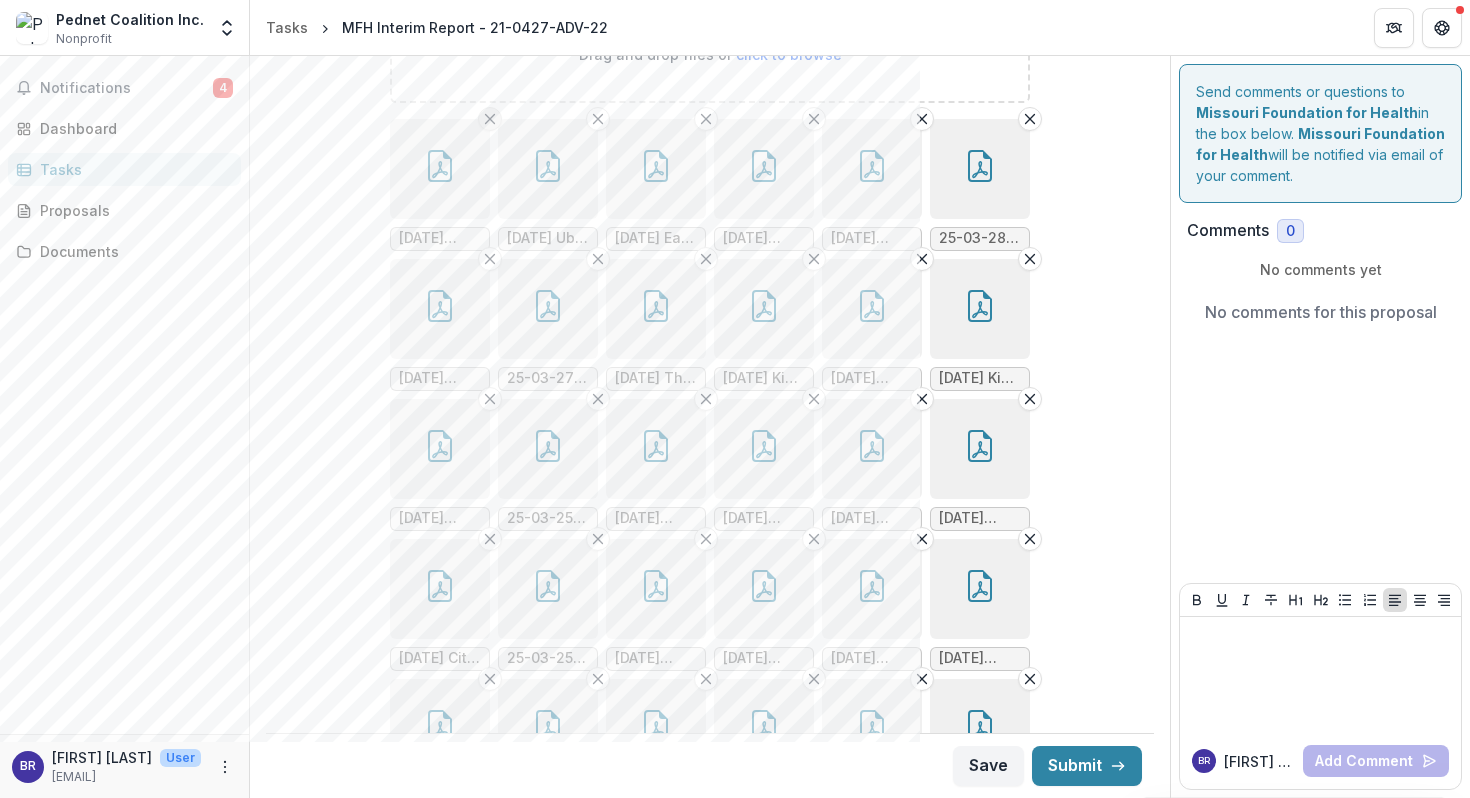 click 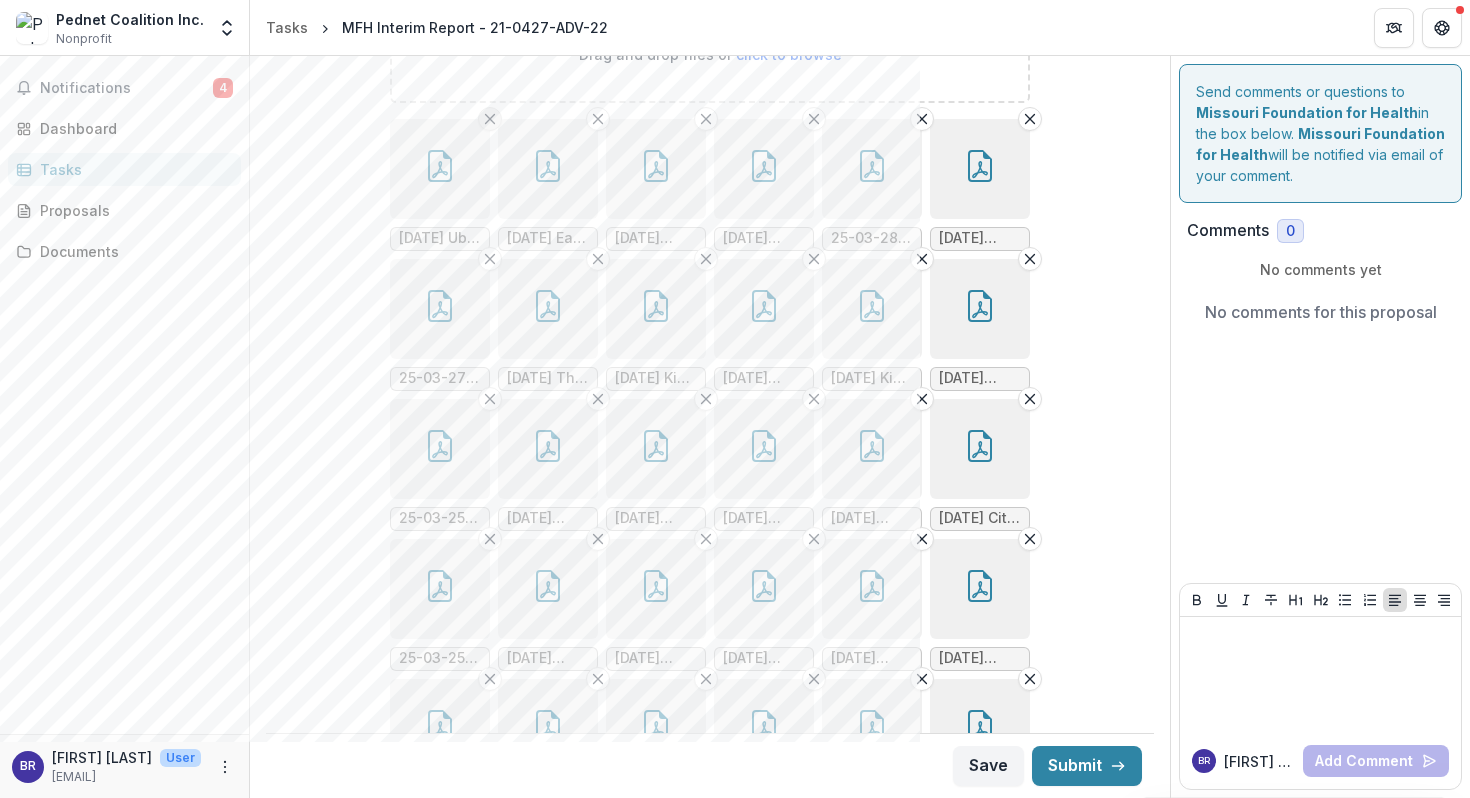 click 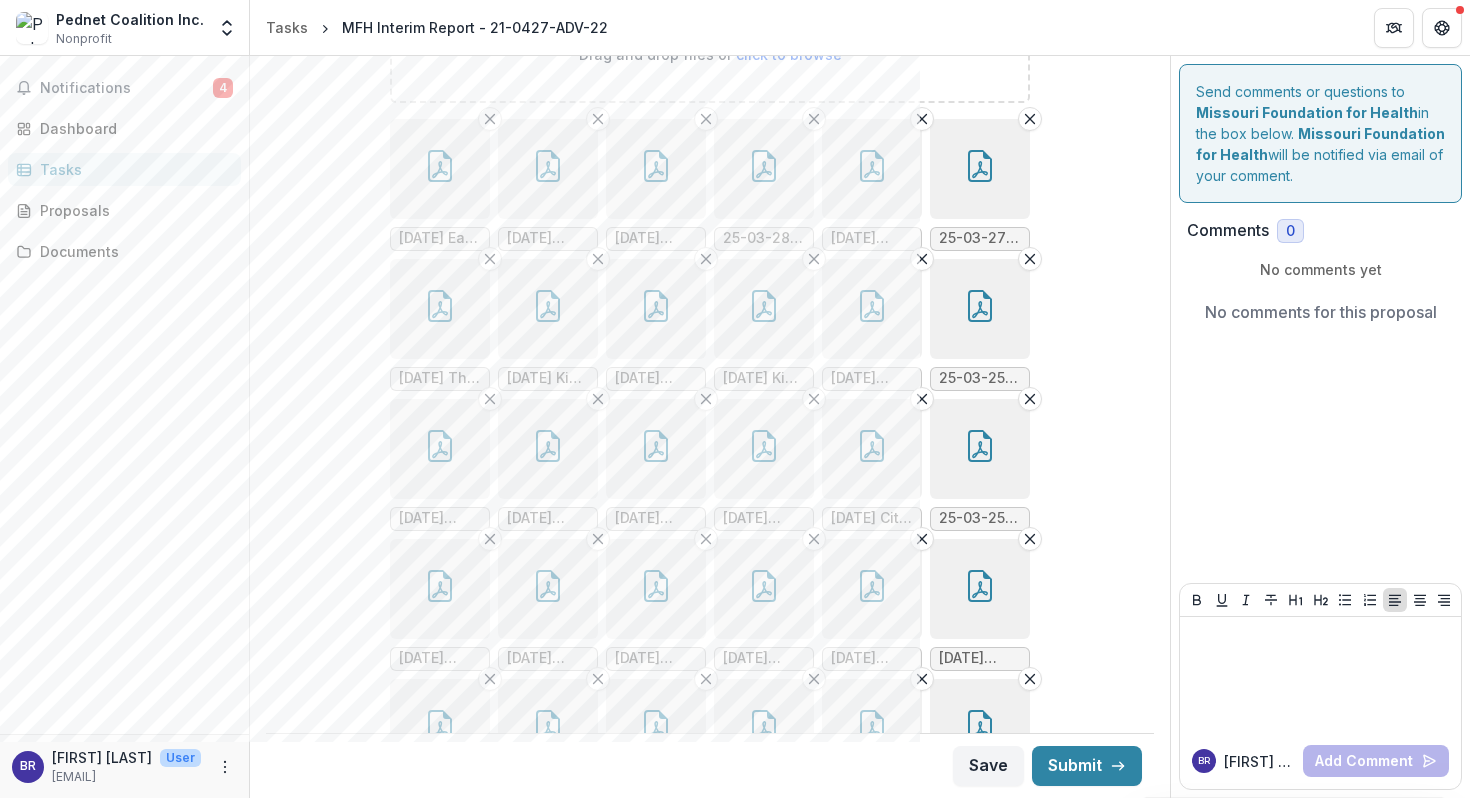 click 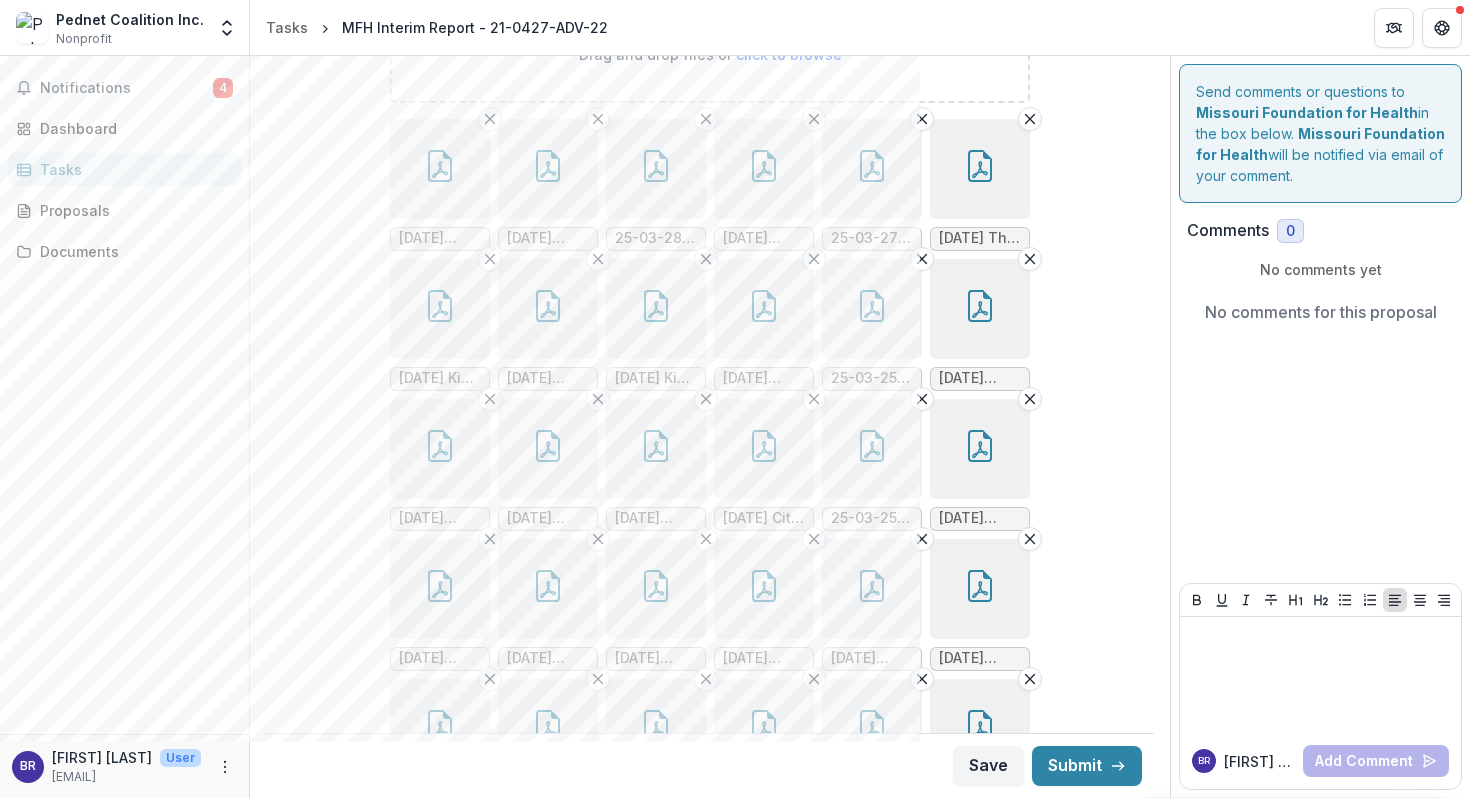 click 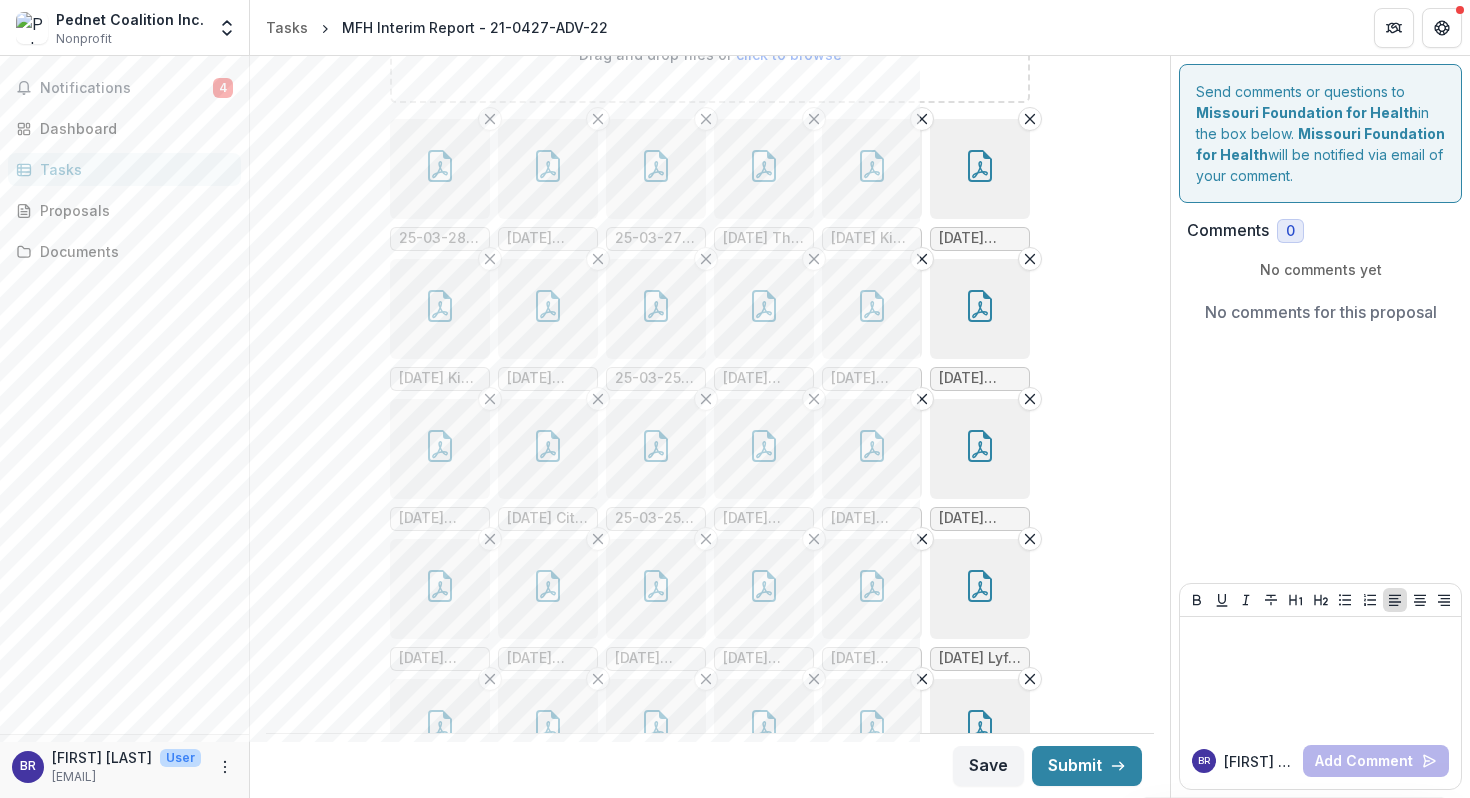 click 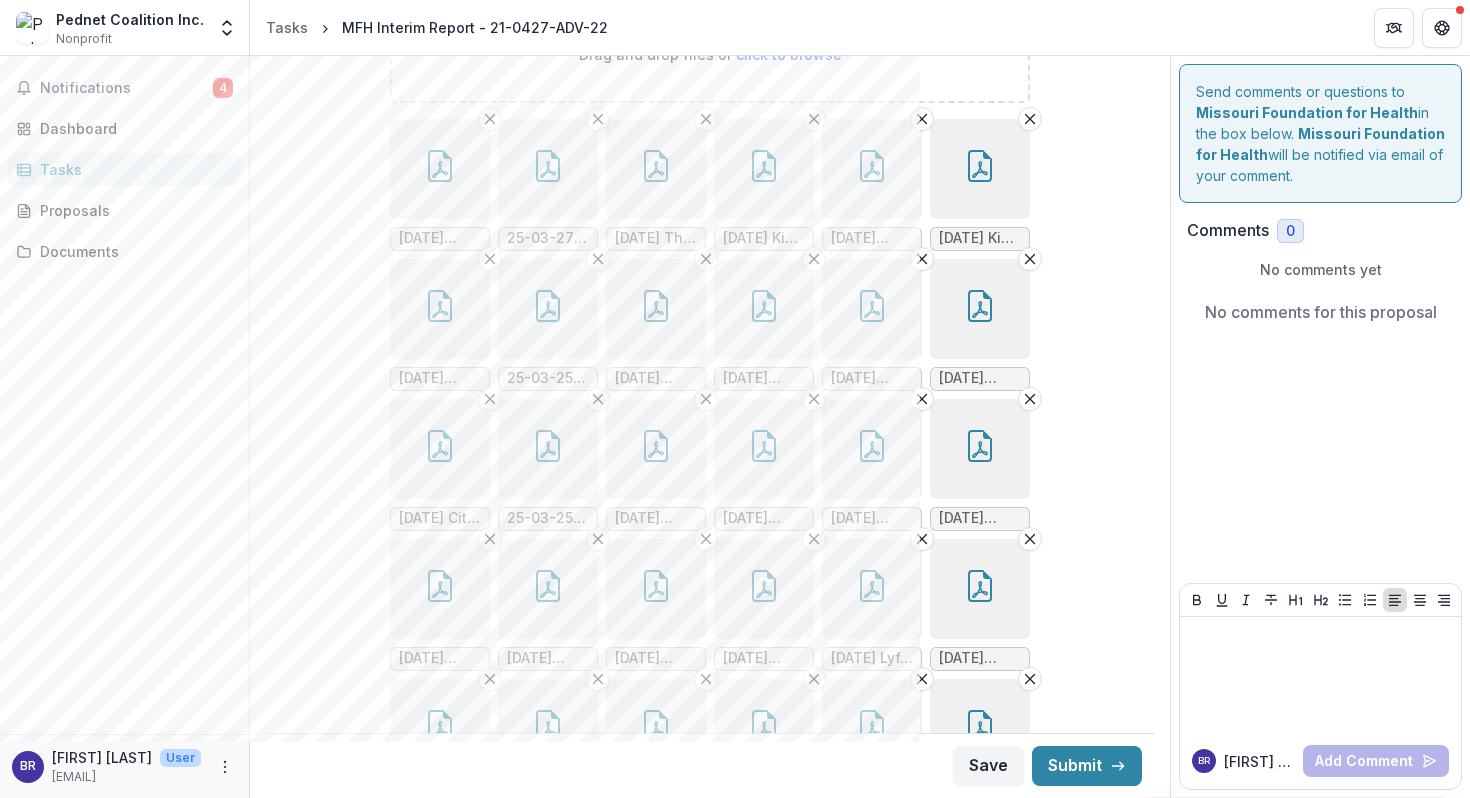 click 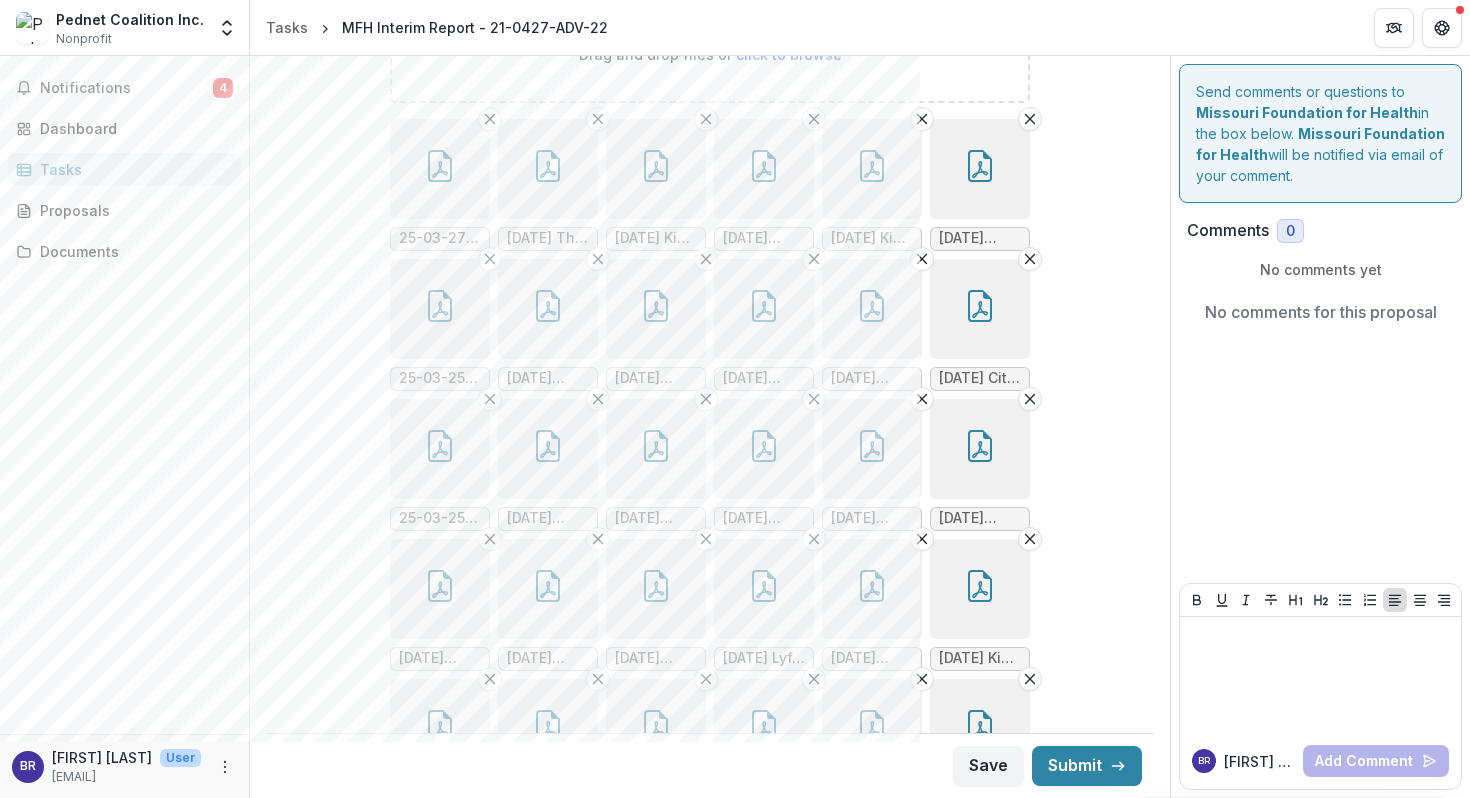 click 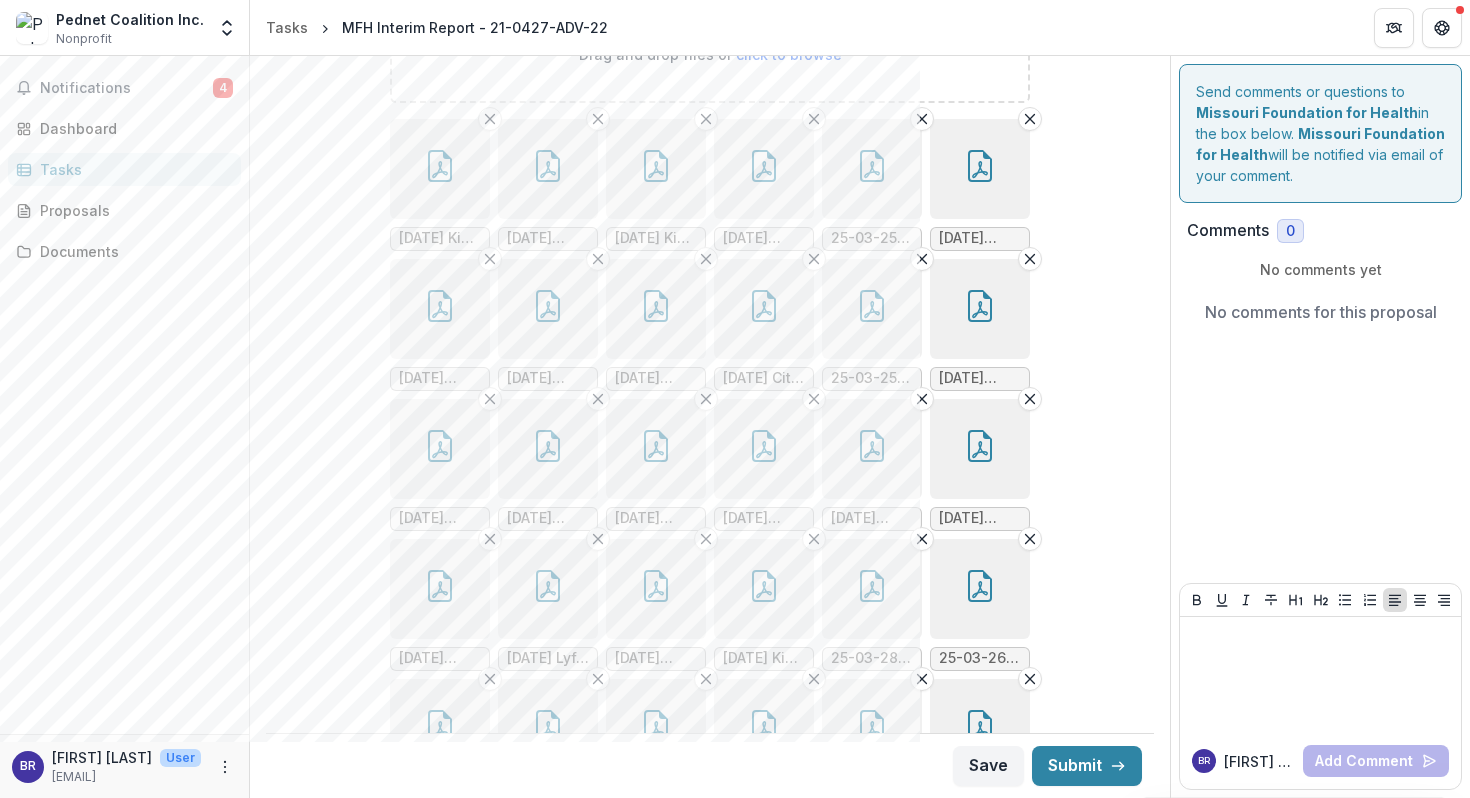 click 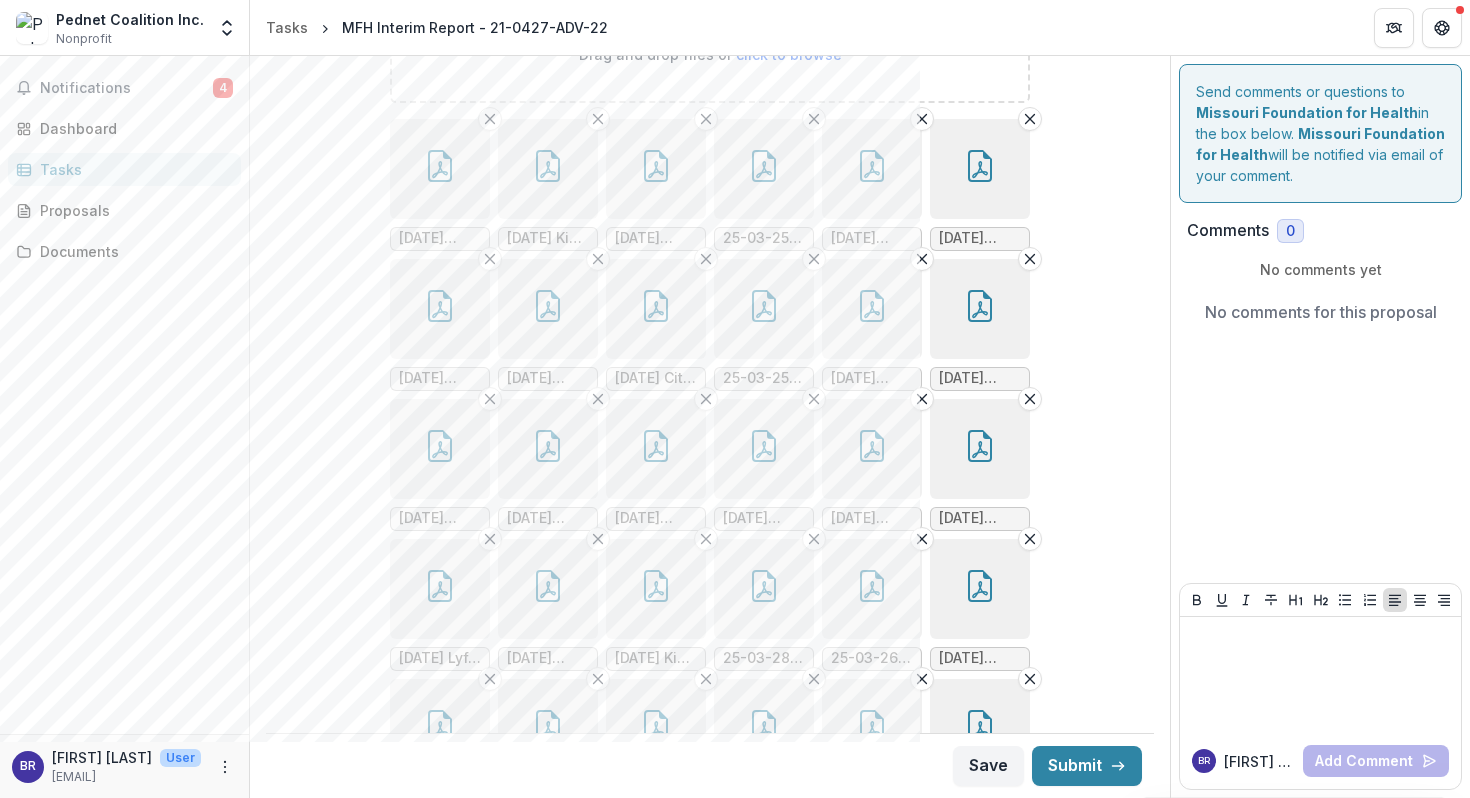 click 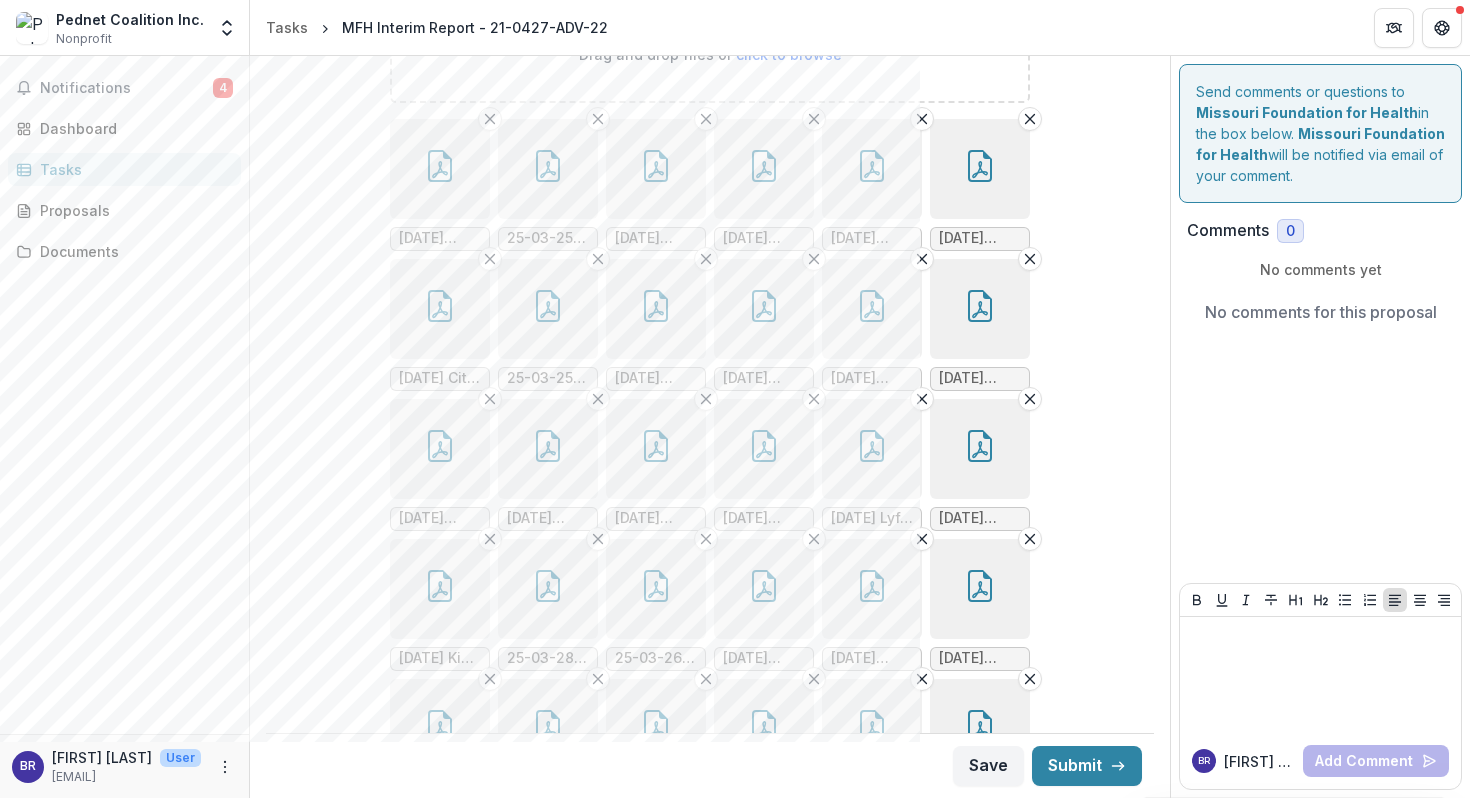 click 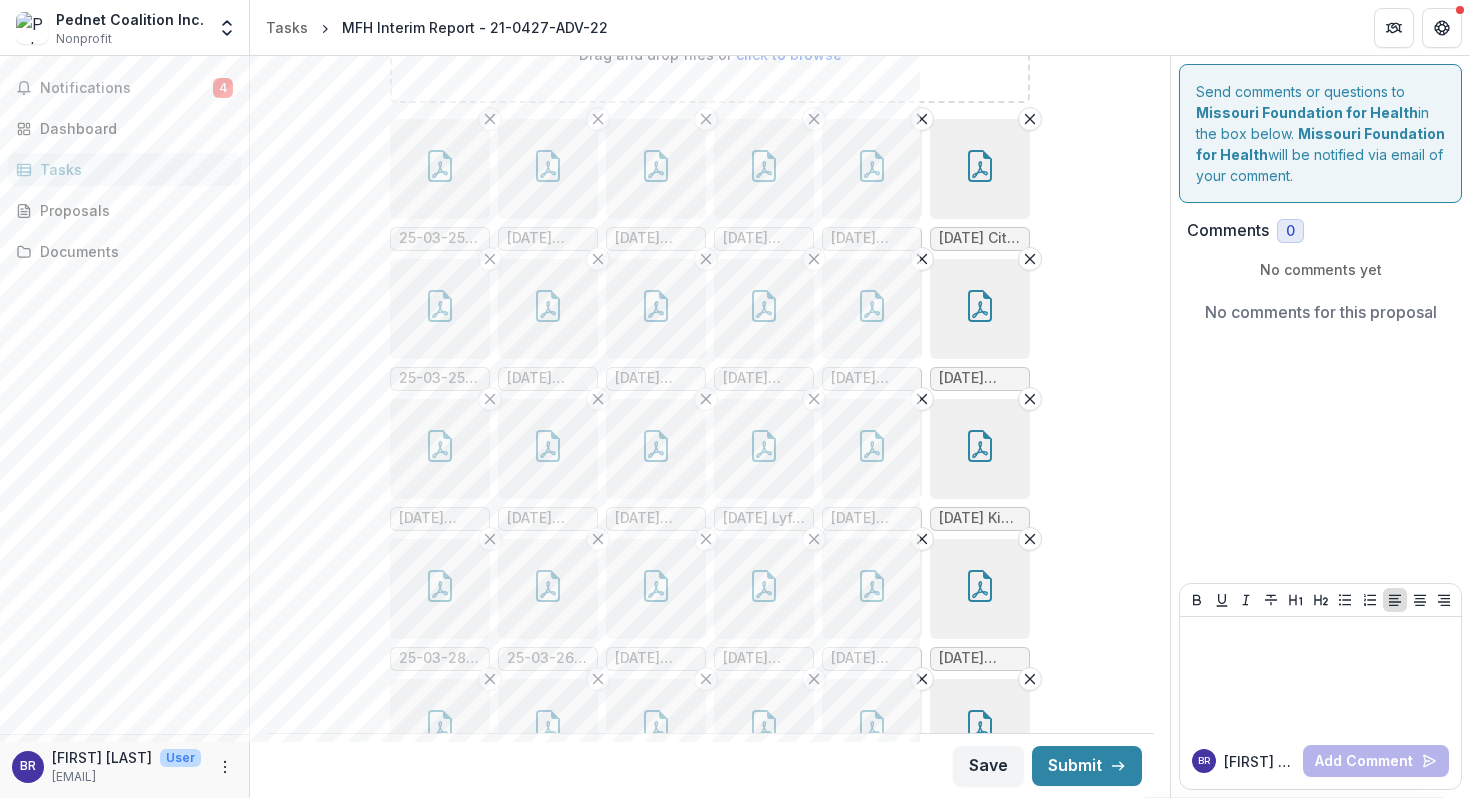 click 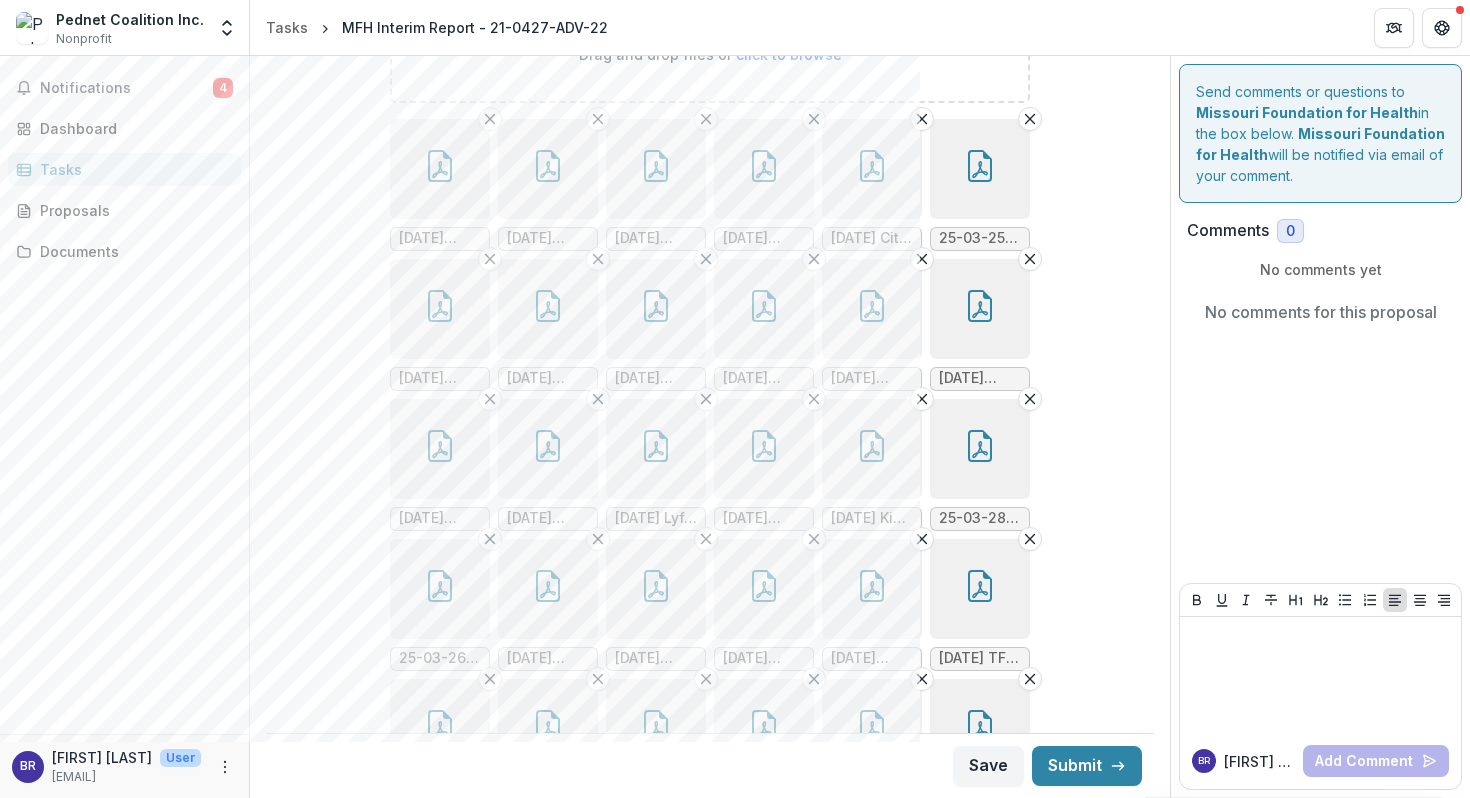 click 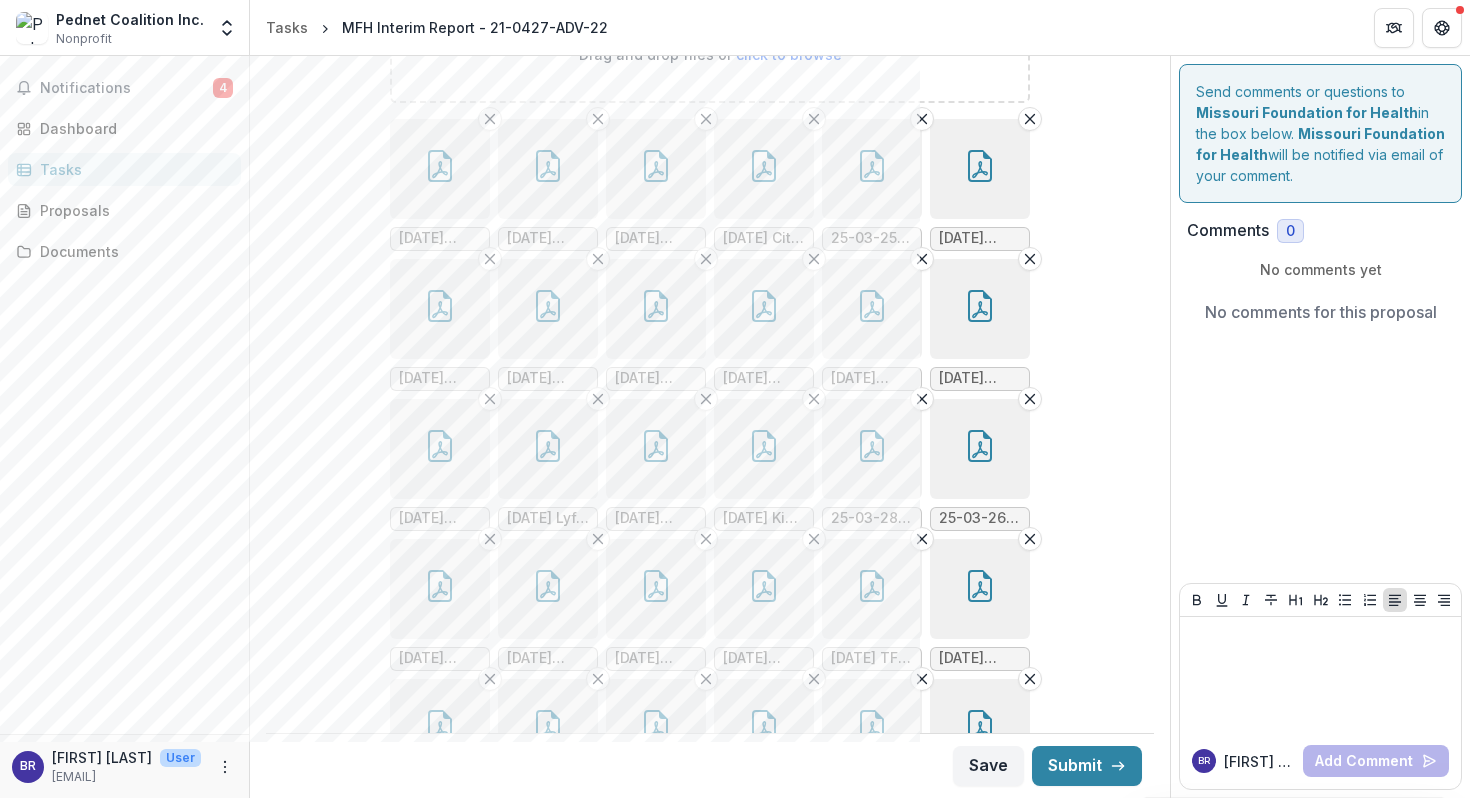 click 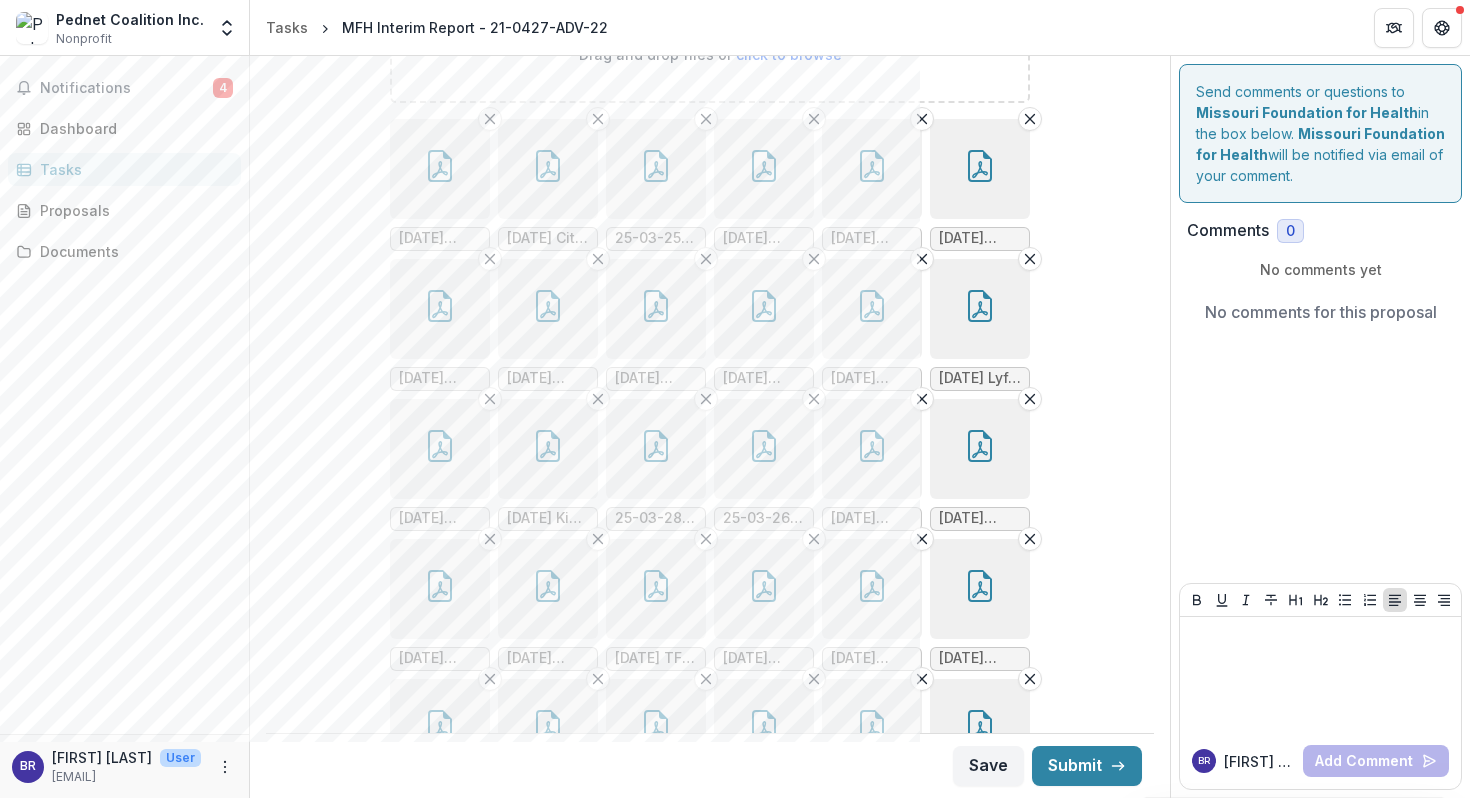 click 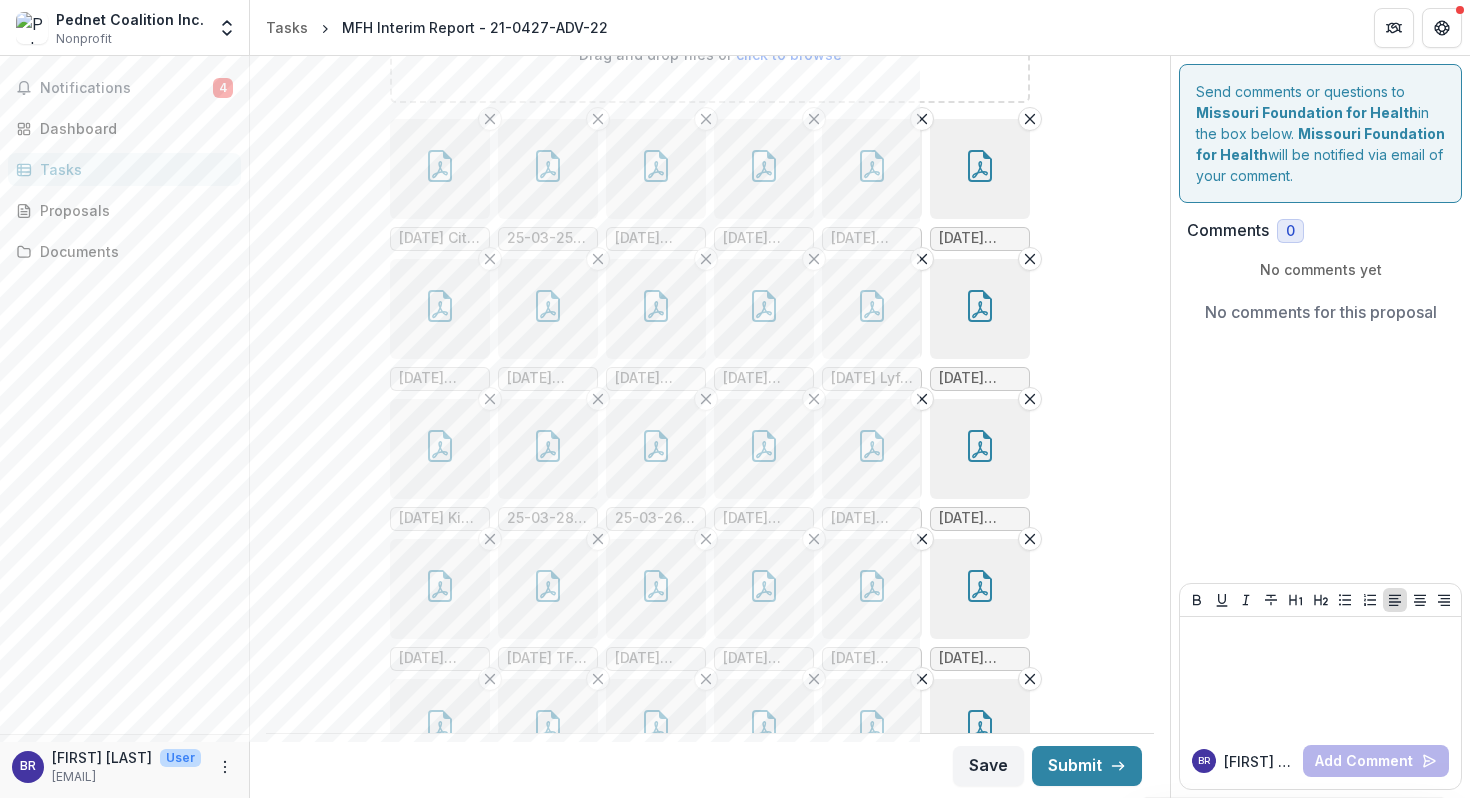 click 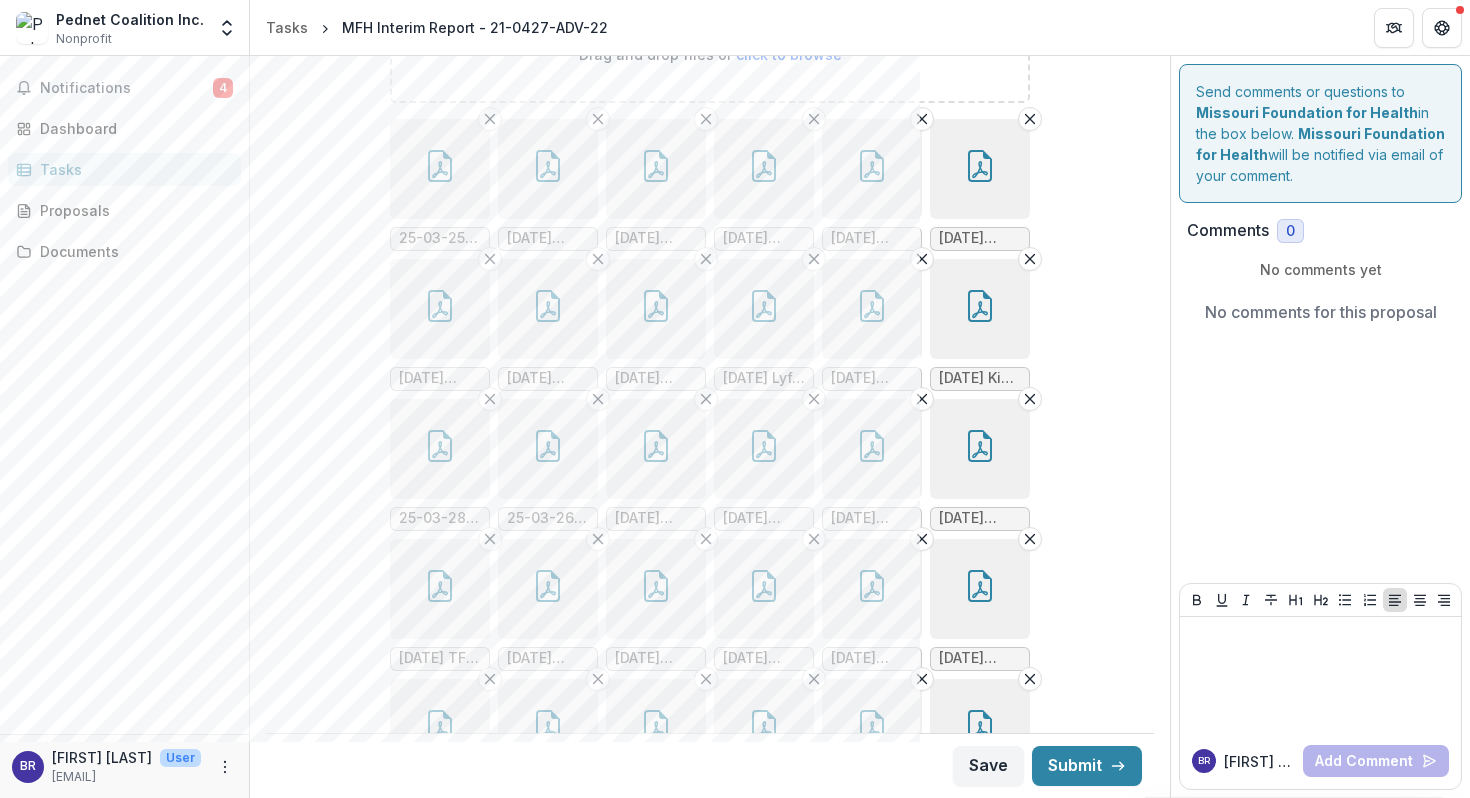 click 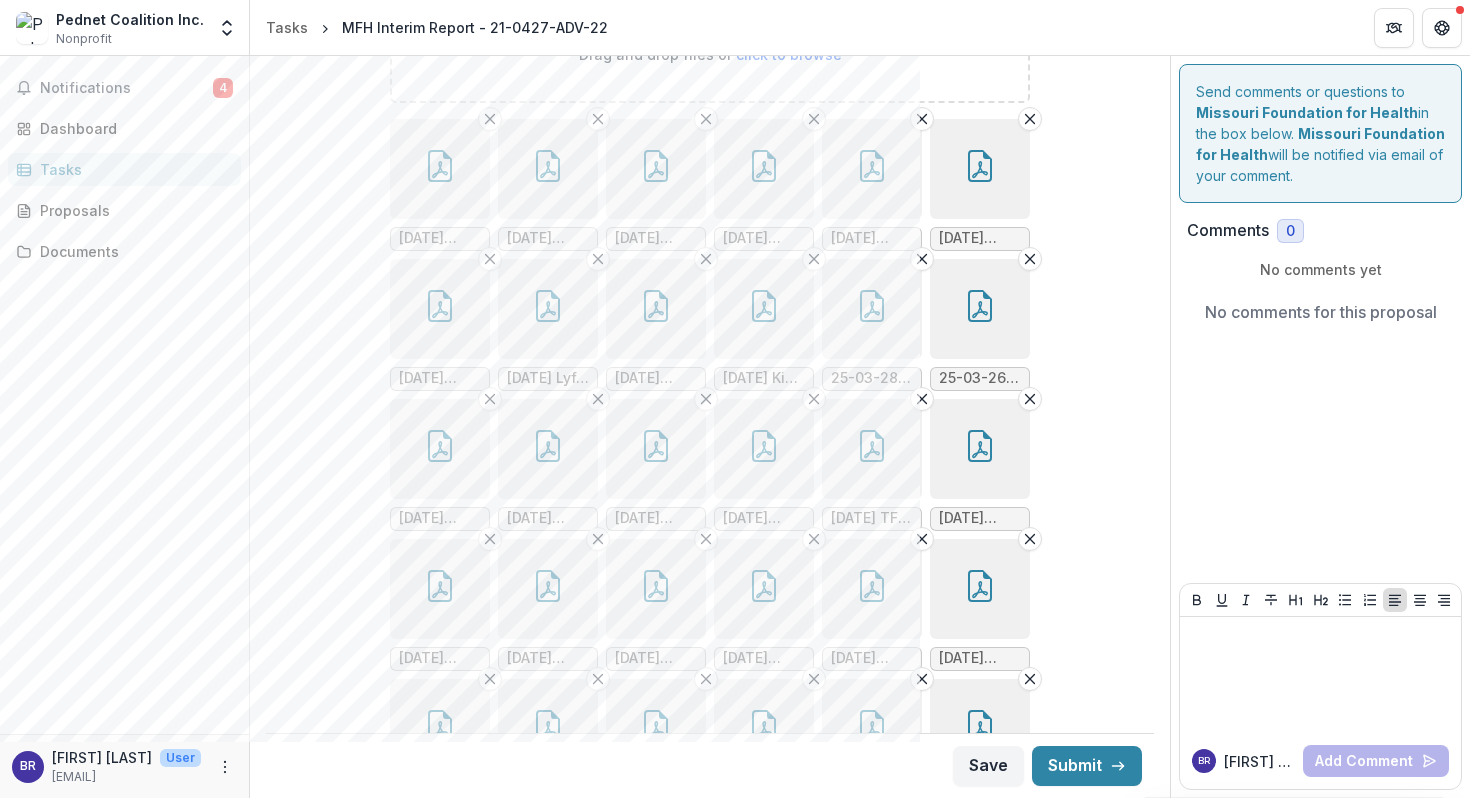click 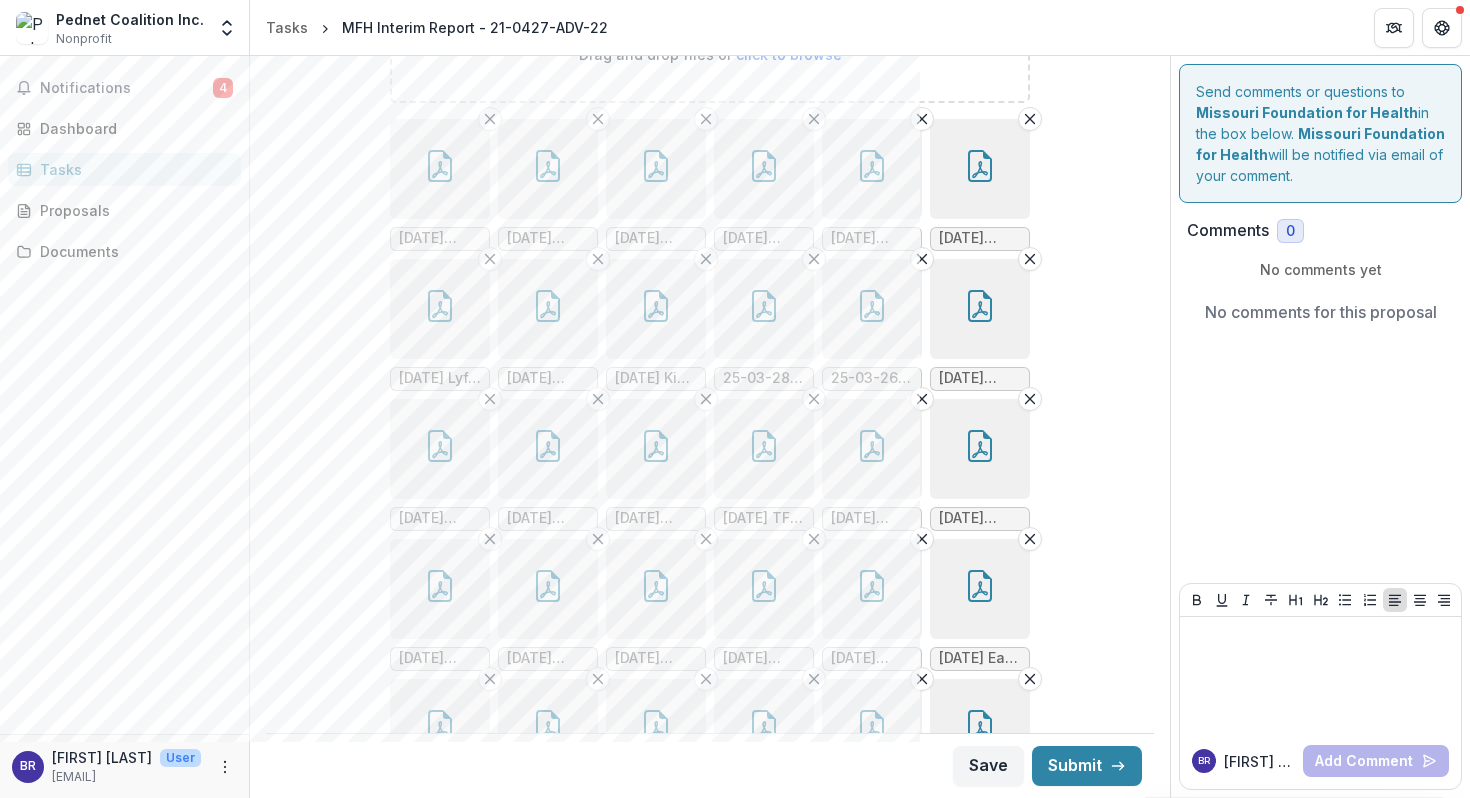 click 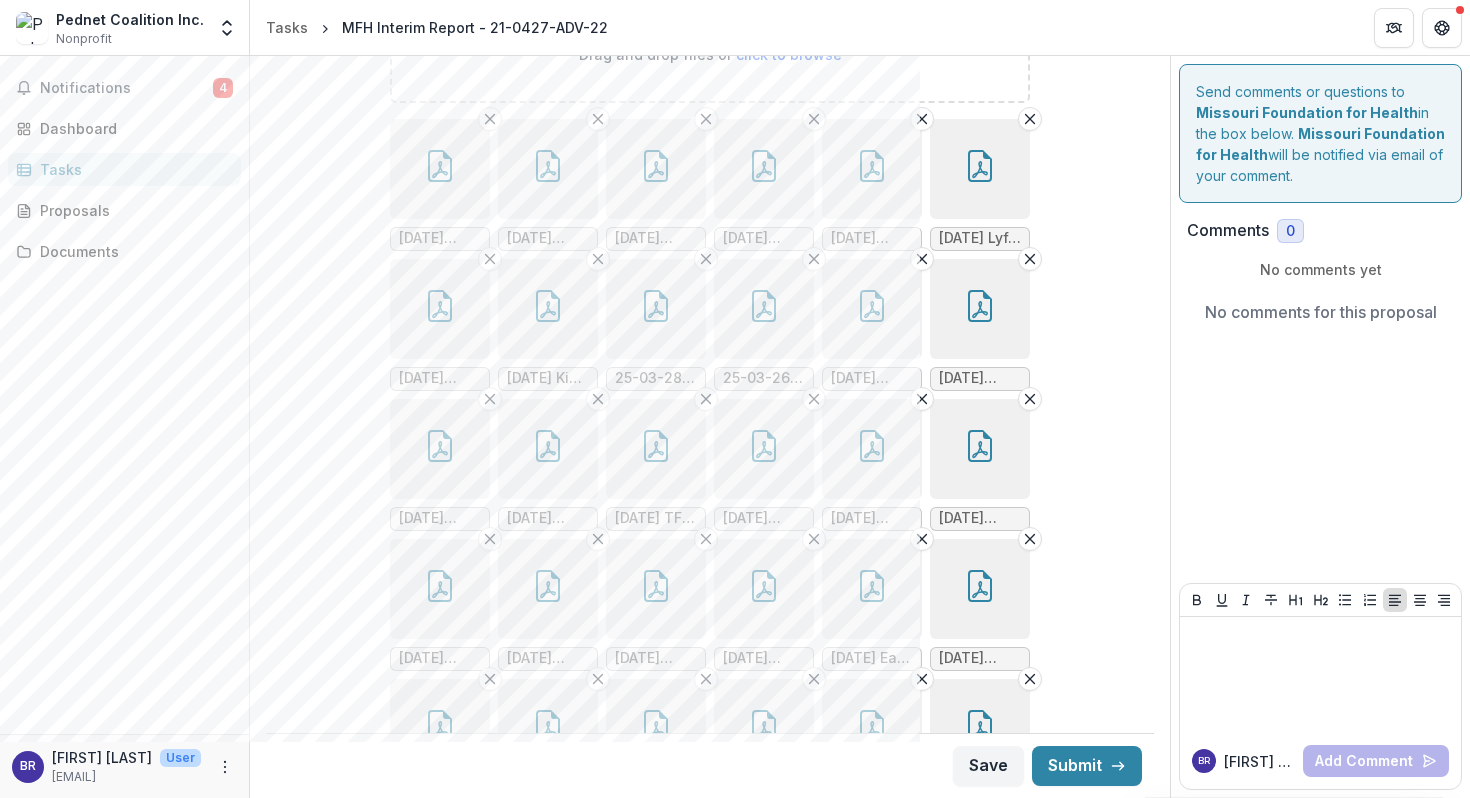 click 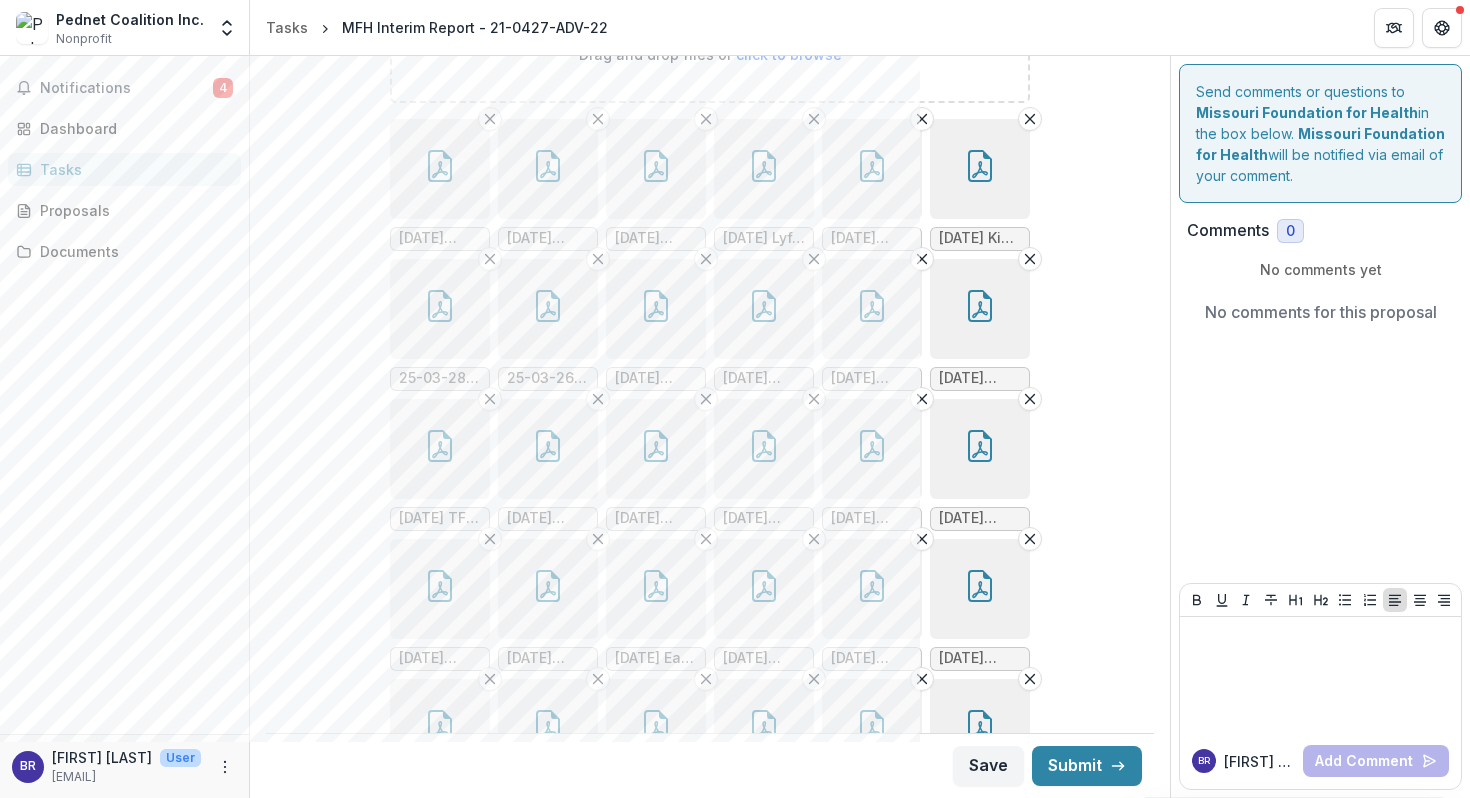 click 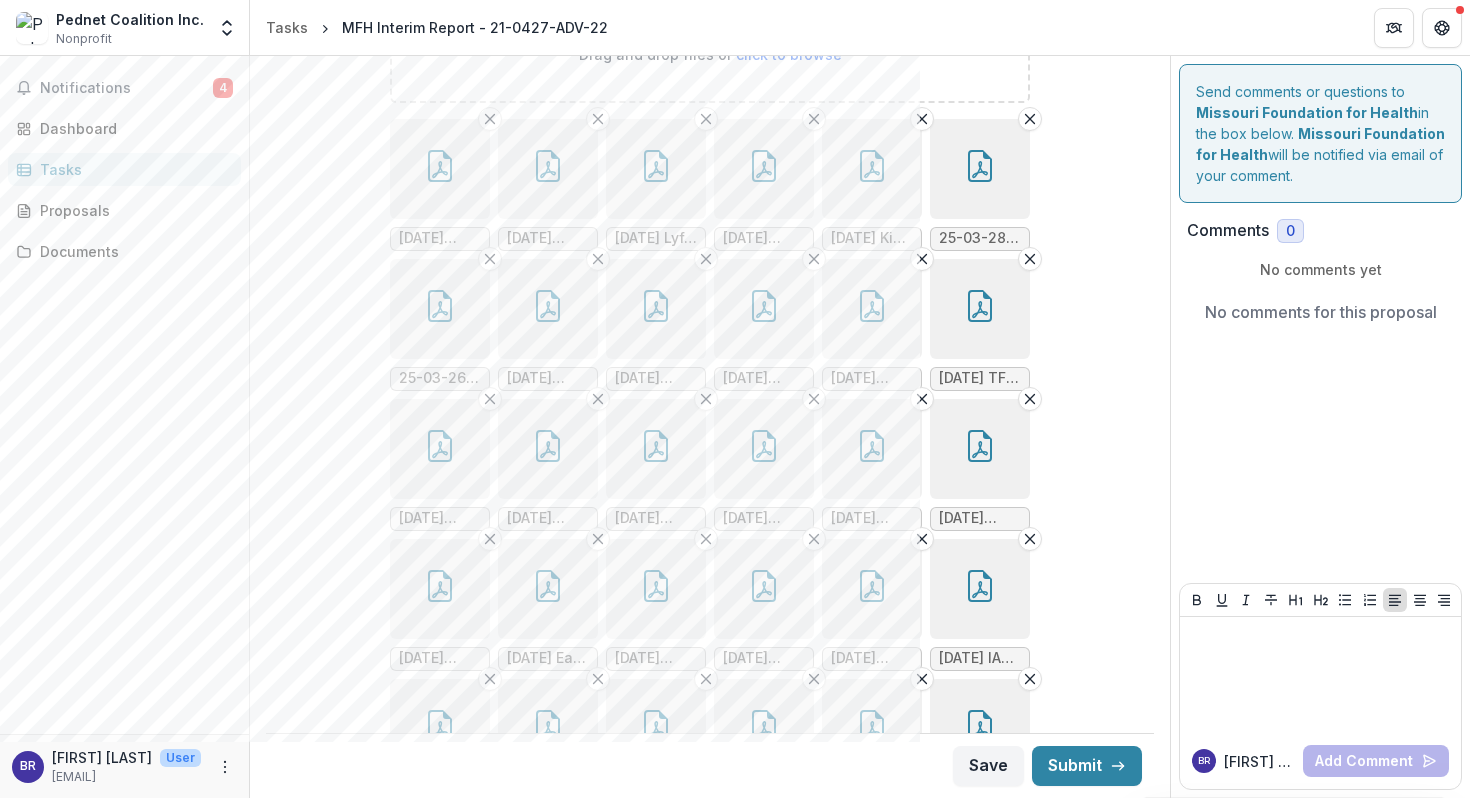 click 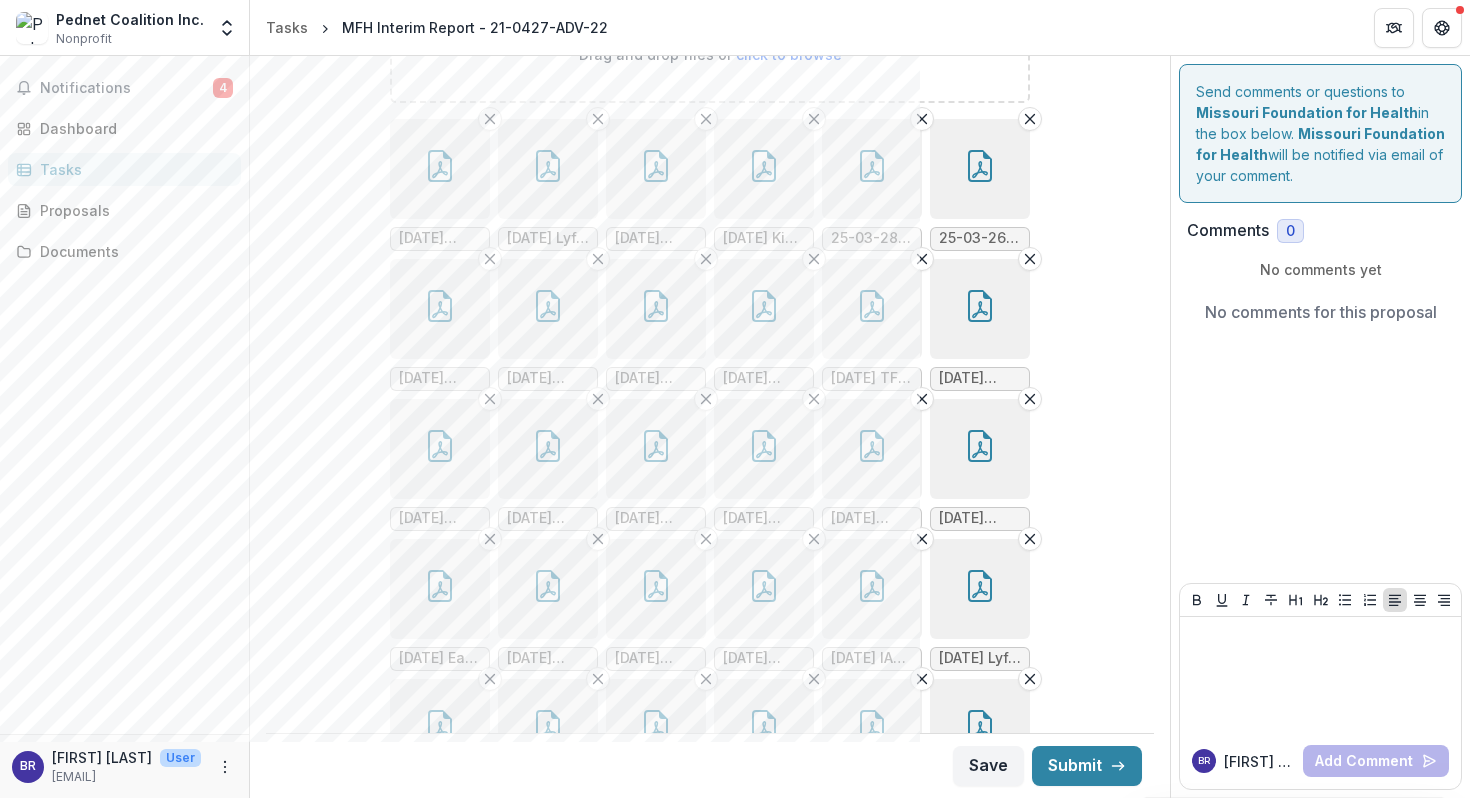 click 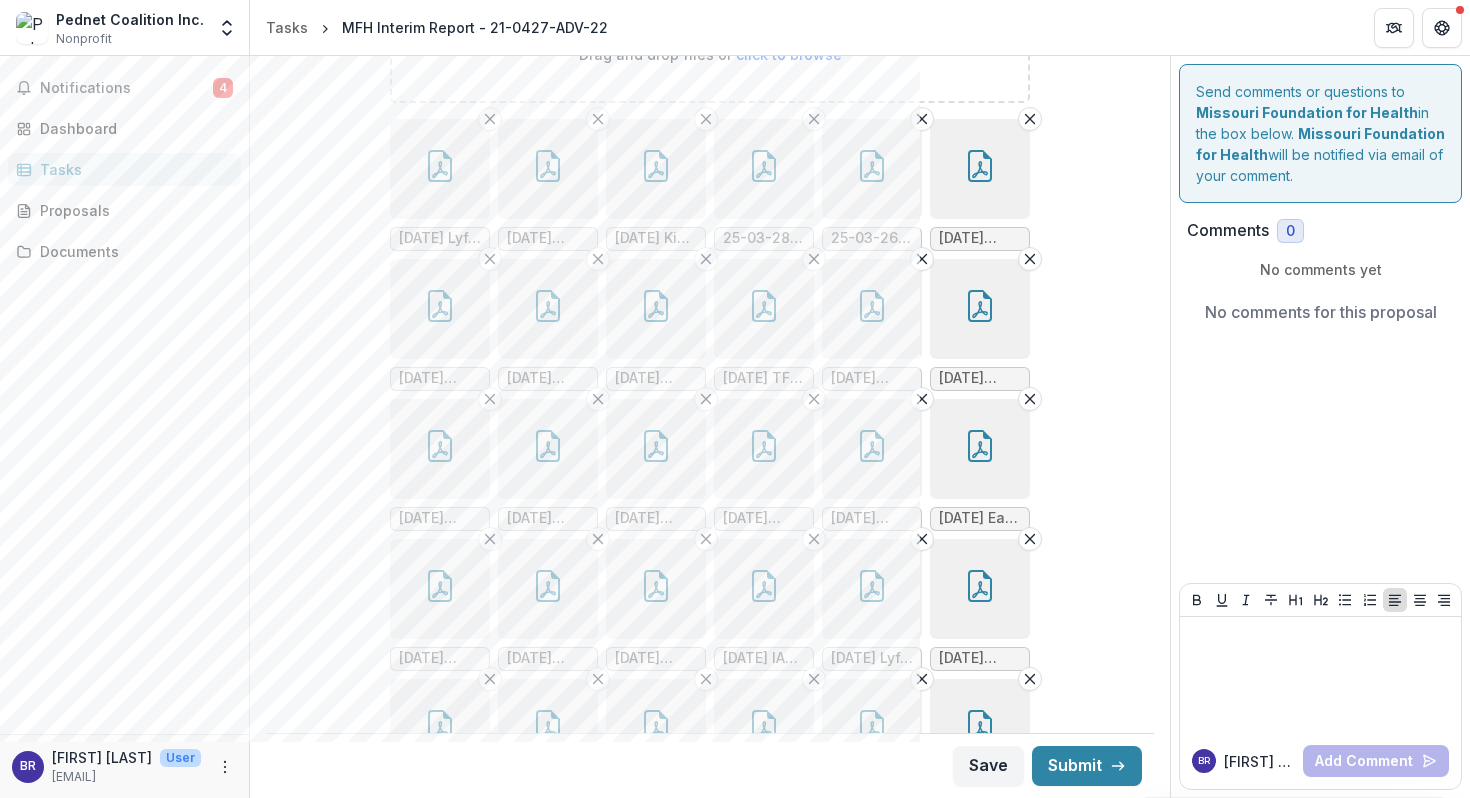 click 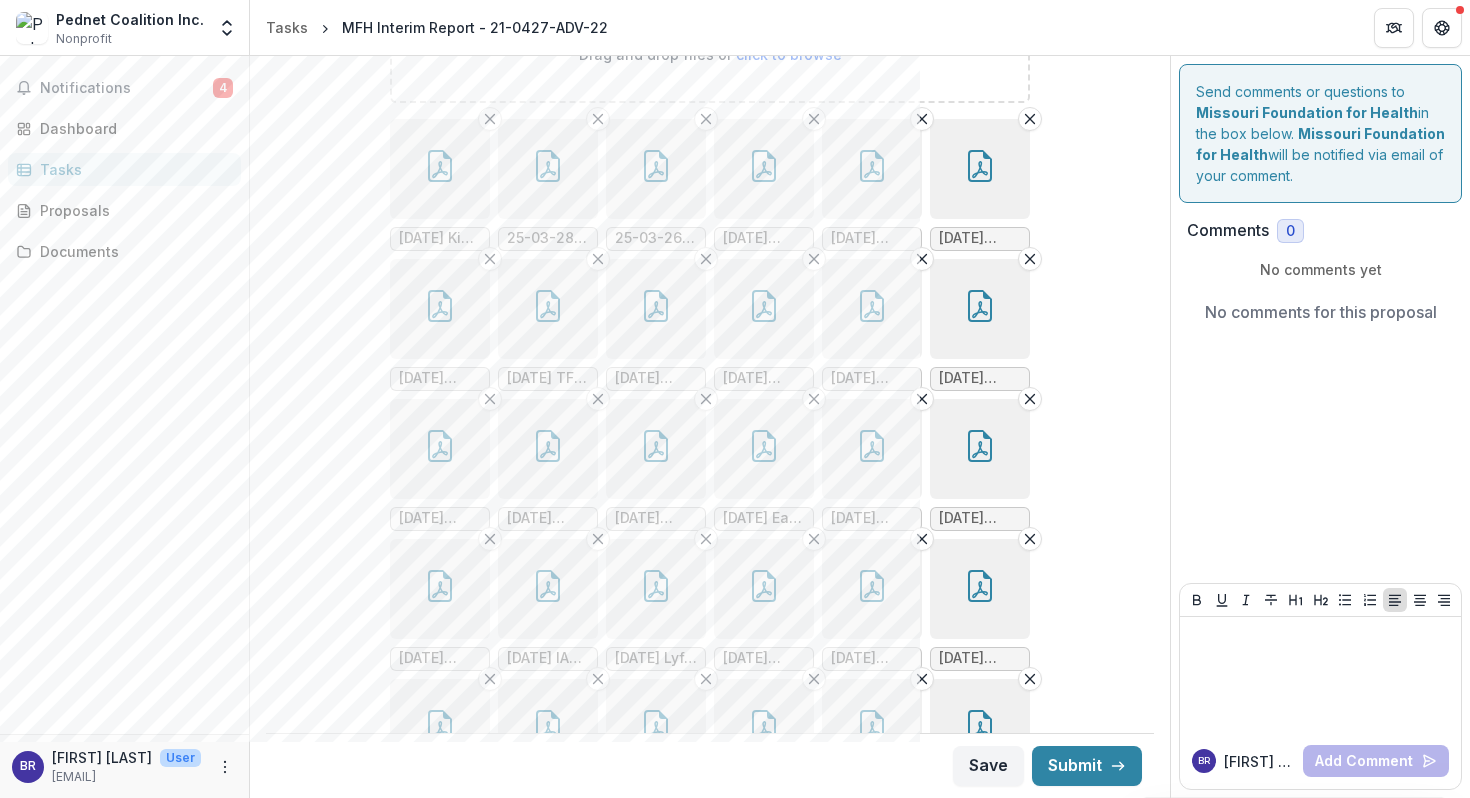click 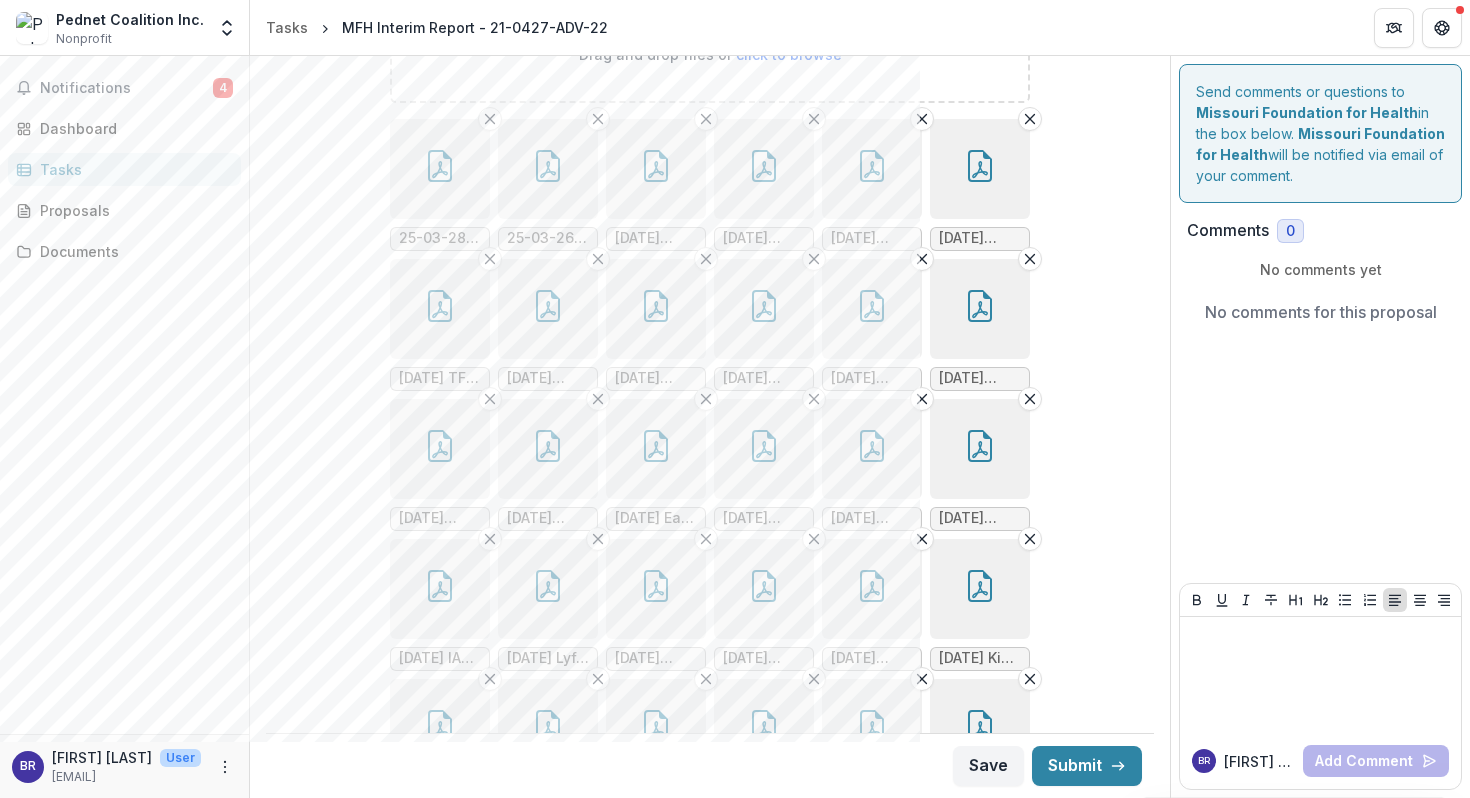 click 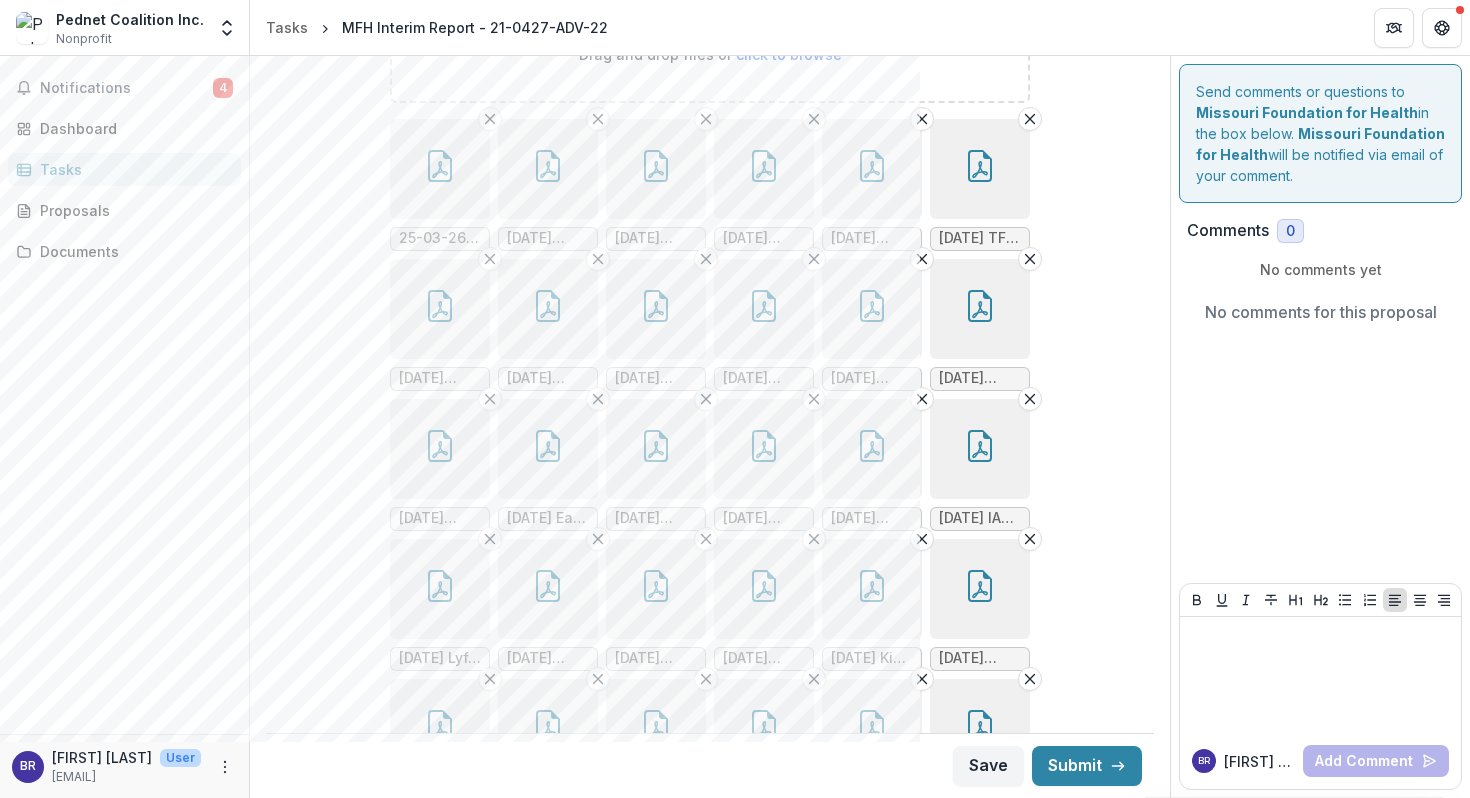 click 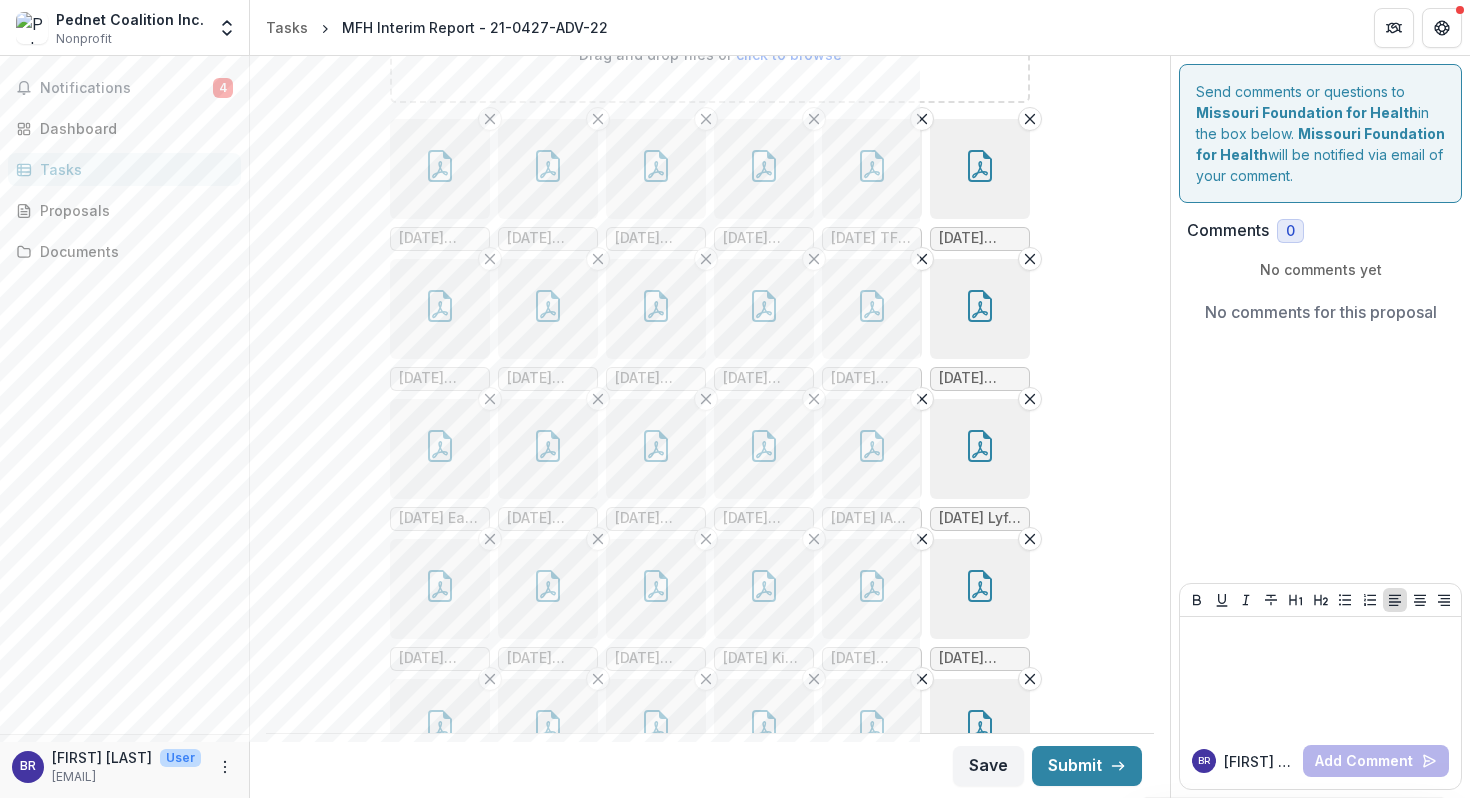 click 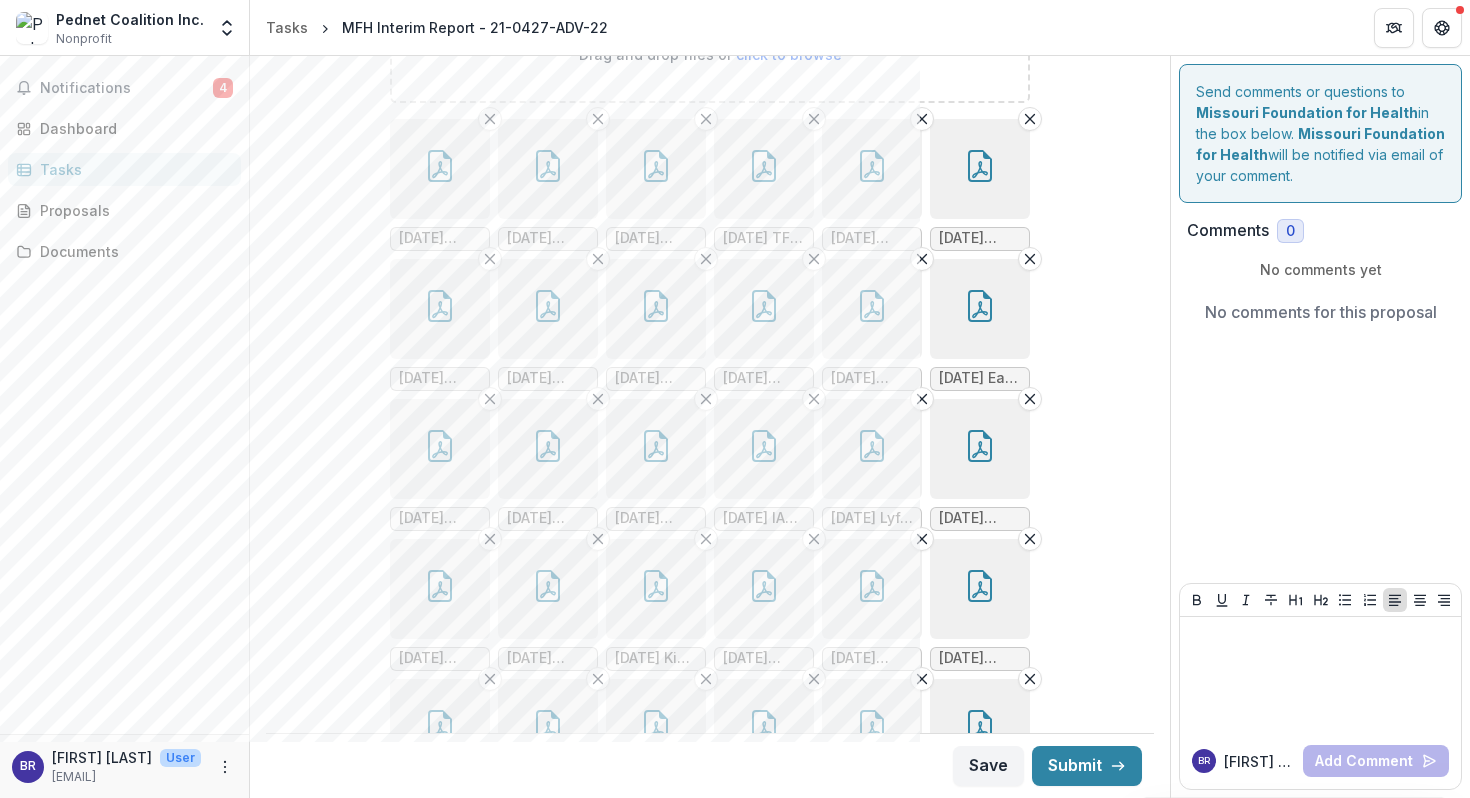 click 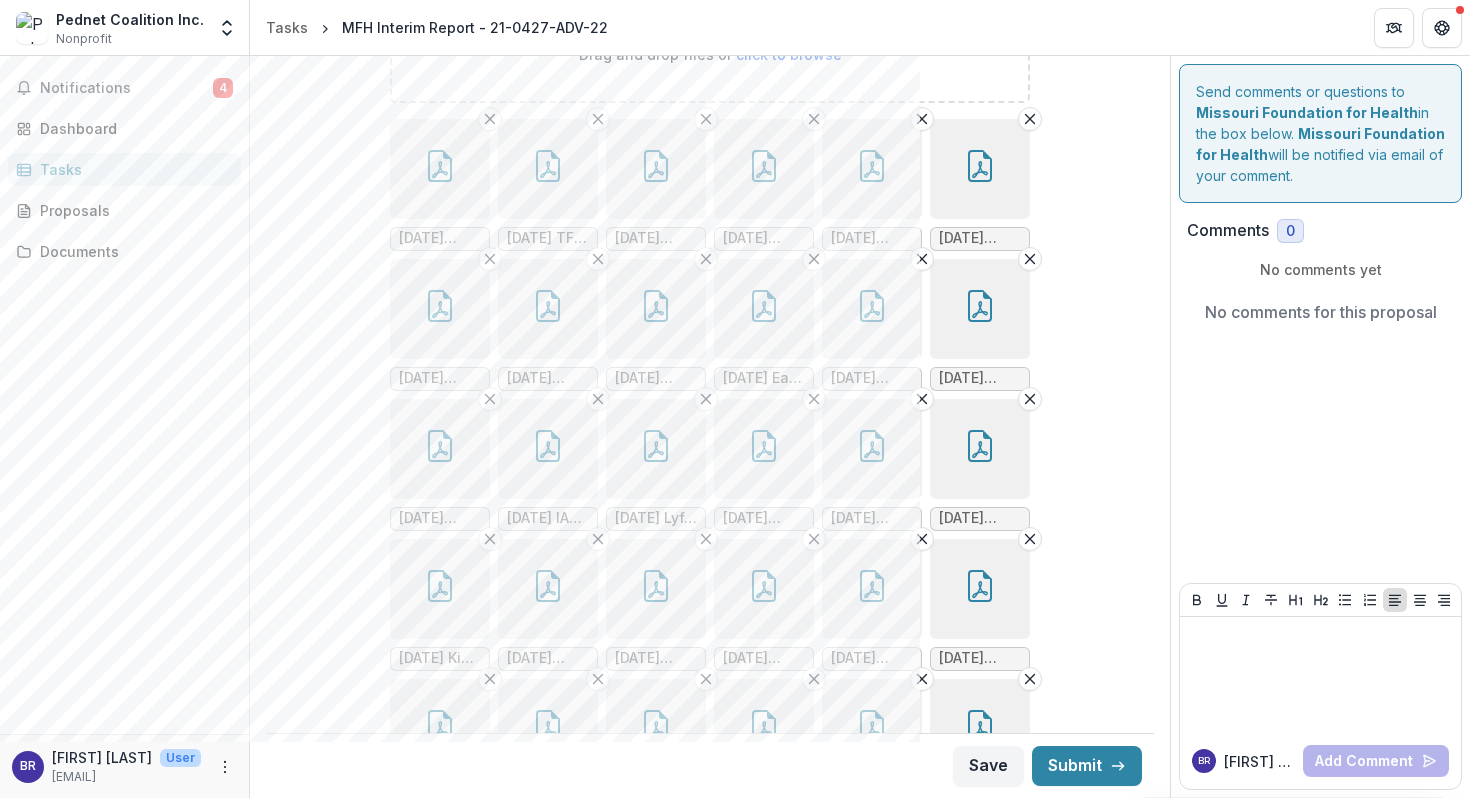click 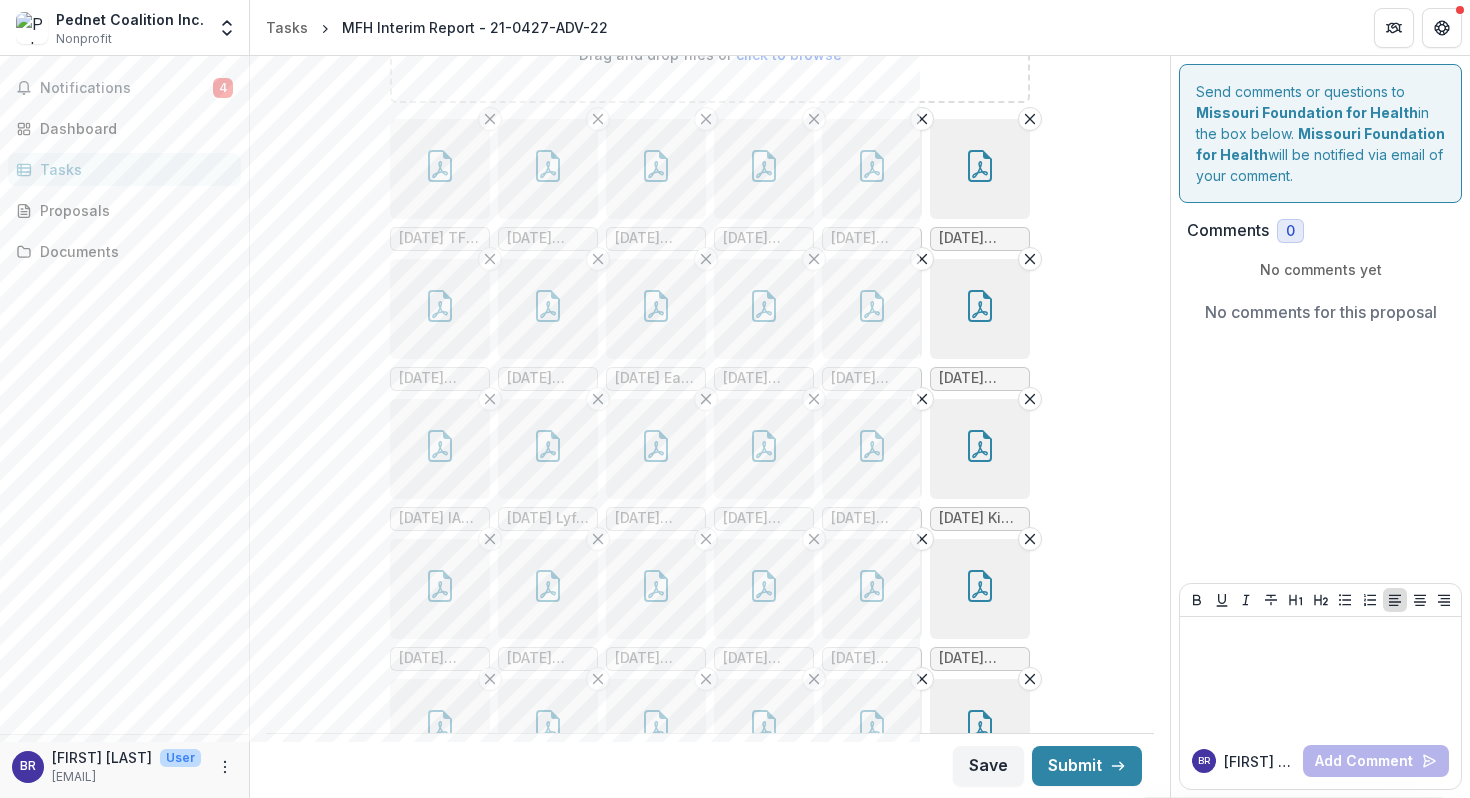 click 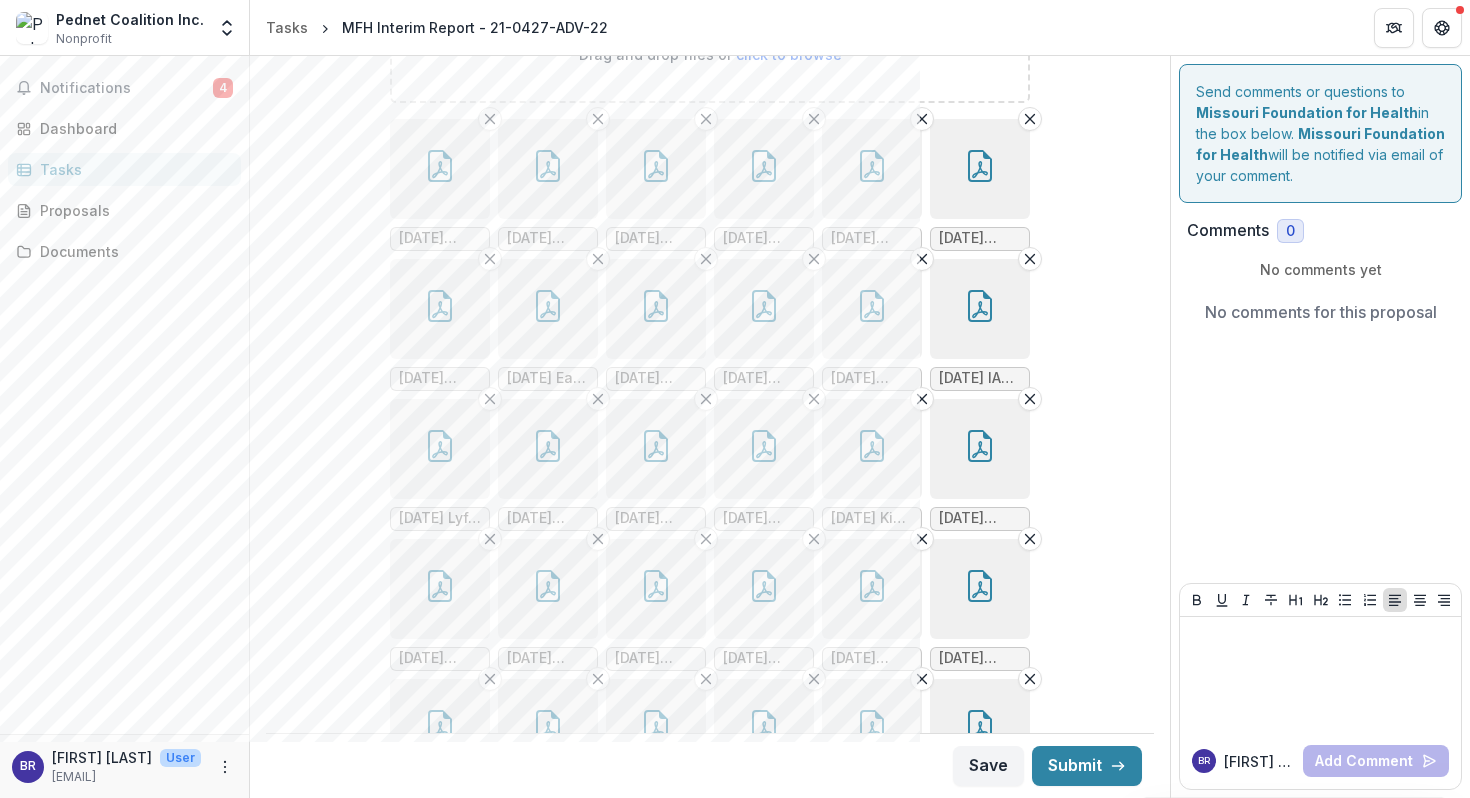 click 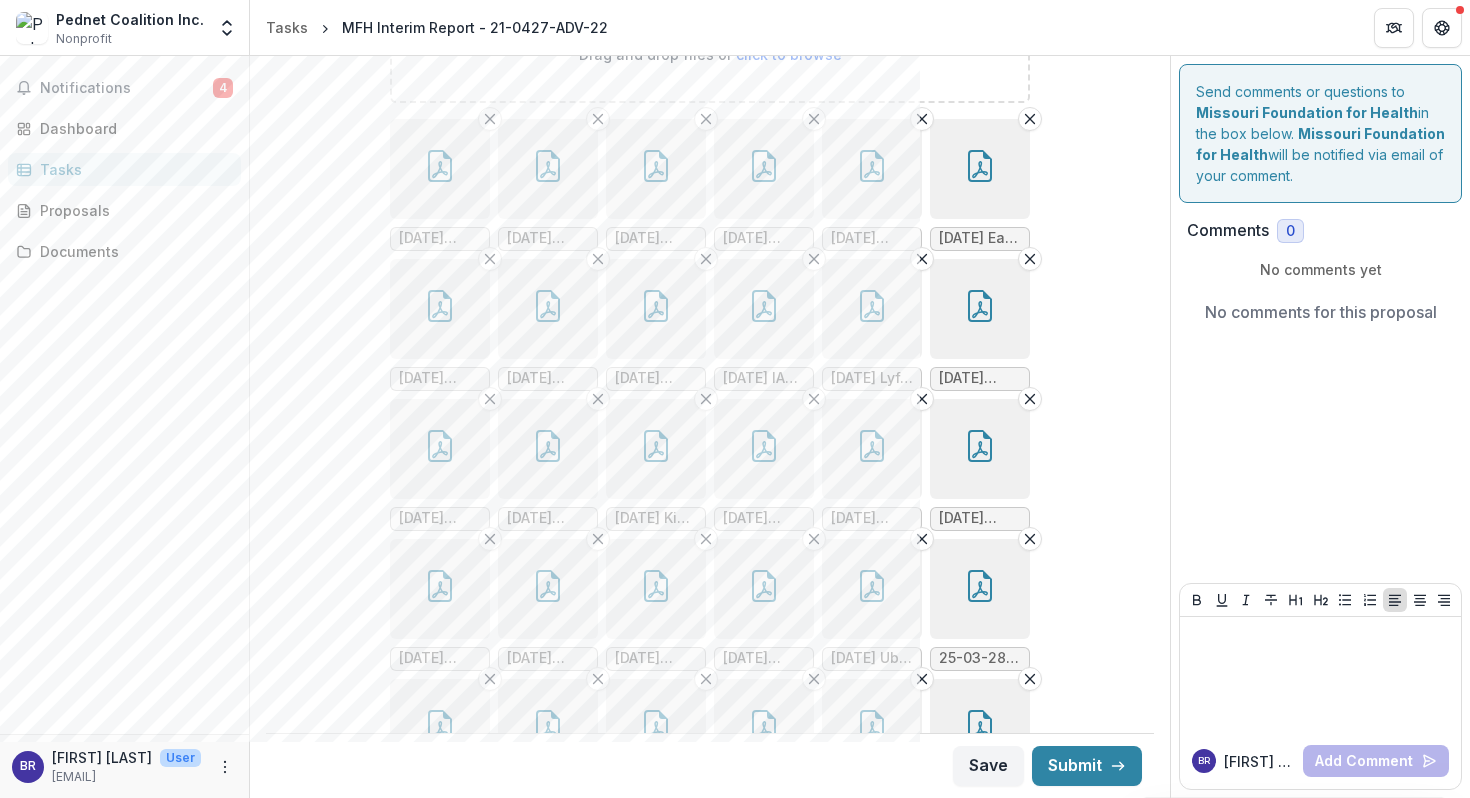 click 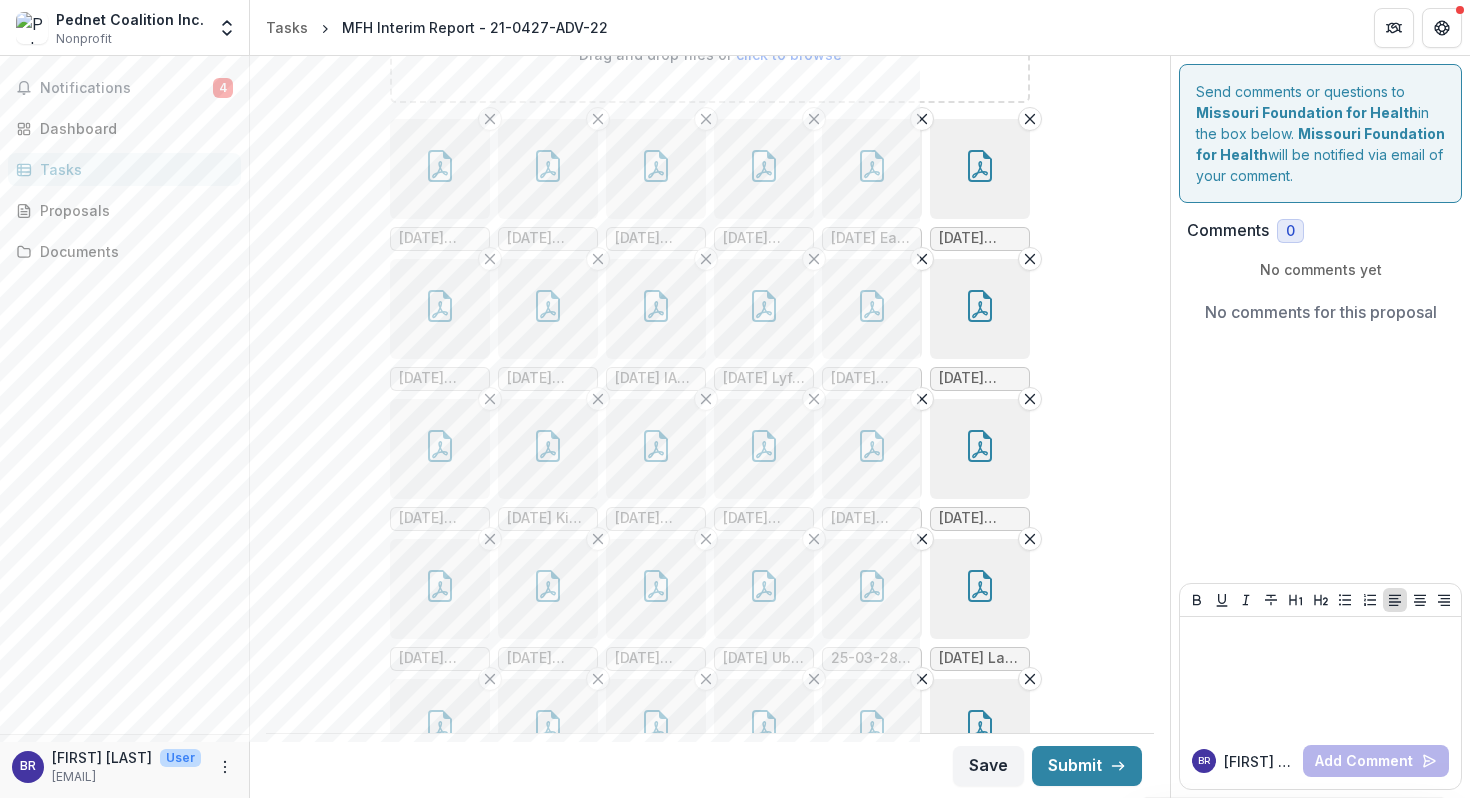 click 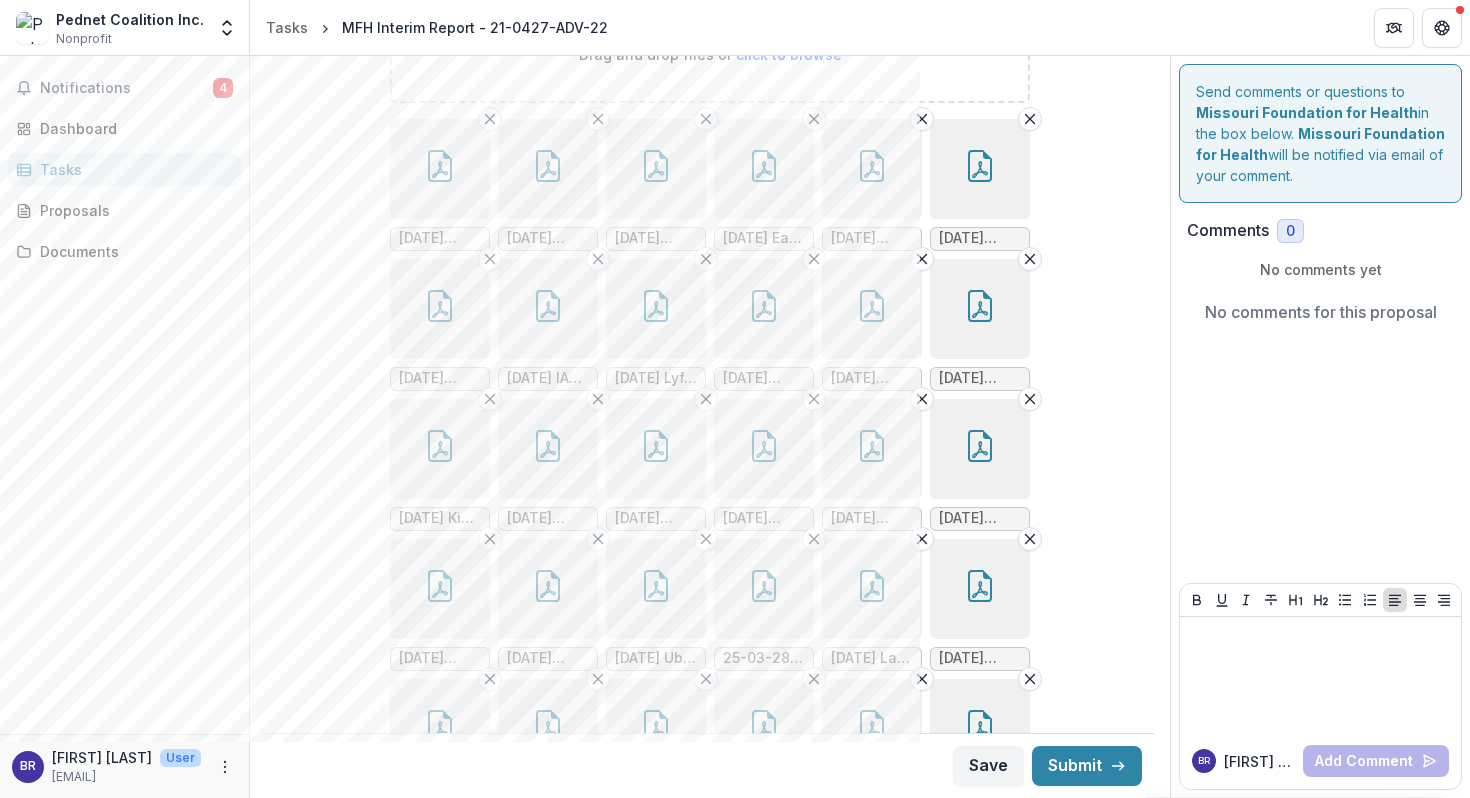 click 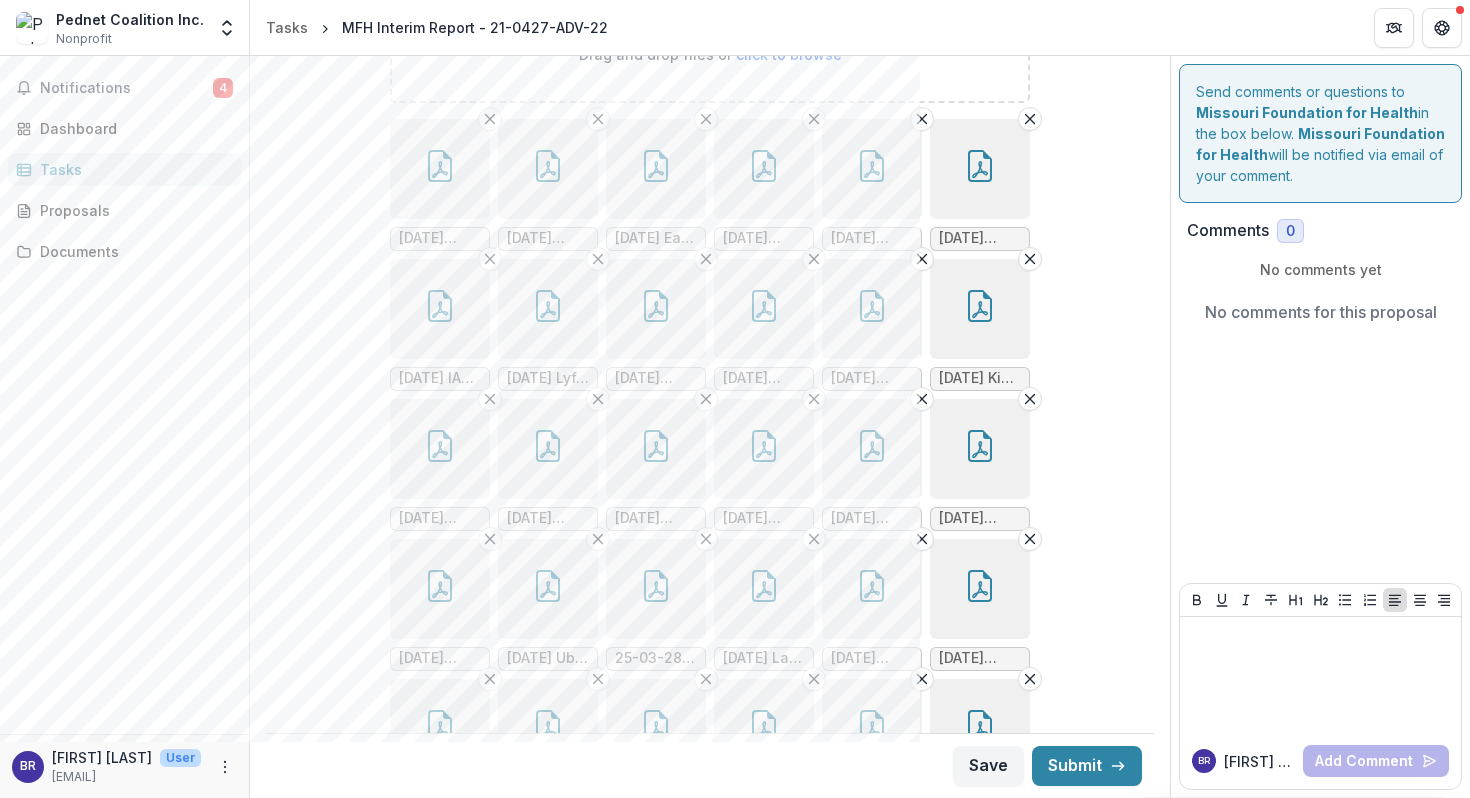 click 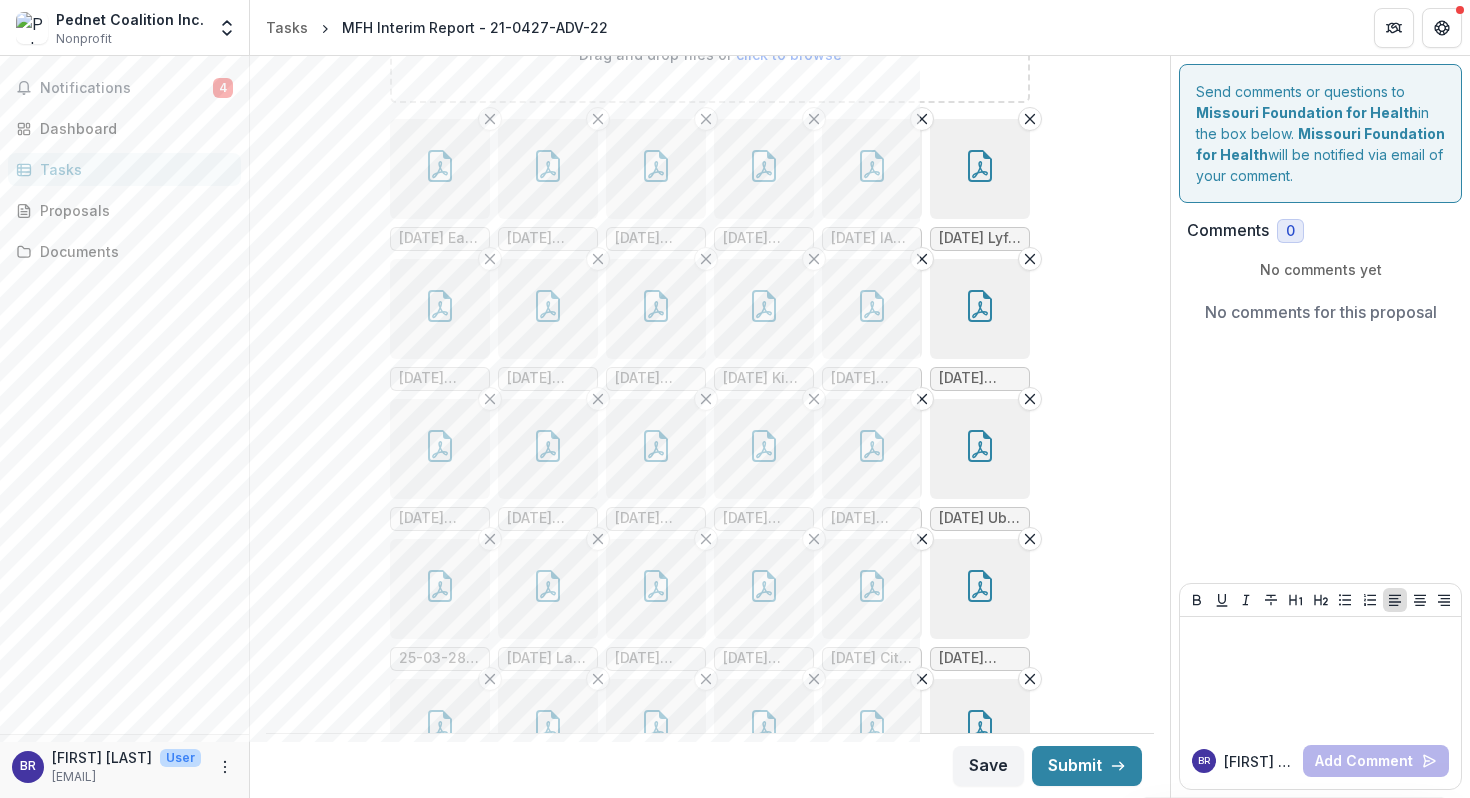 click 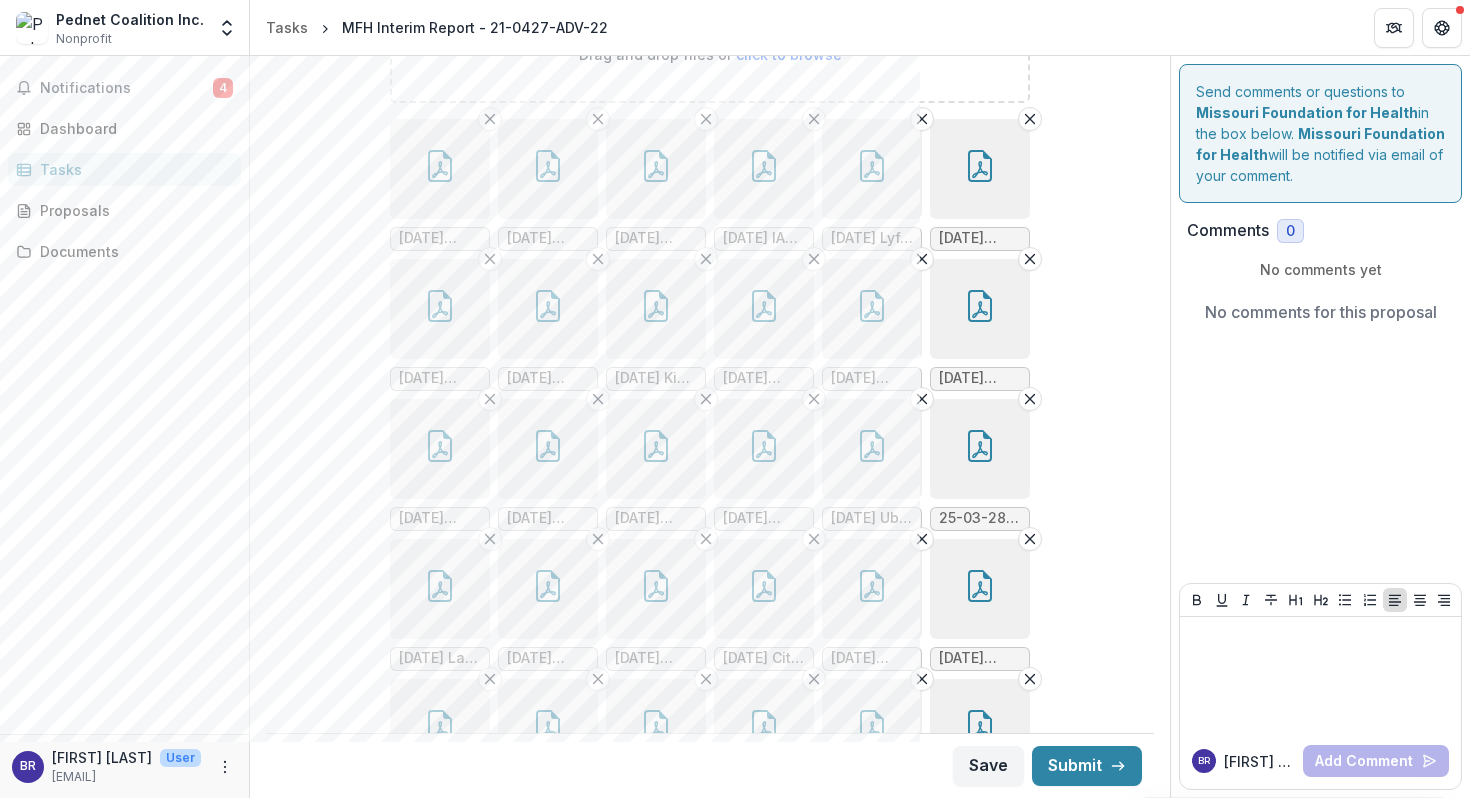 click 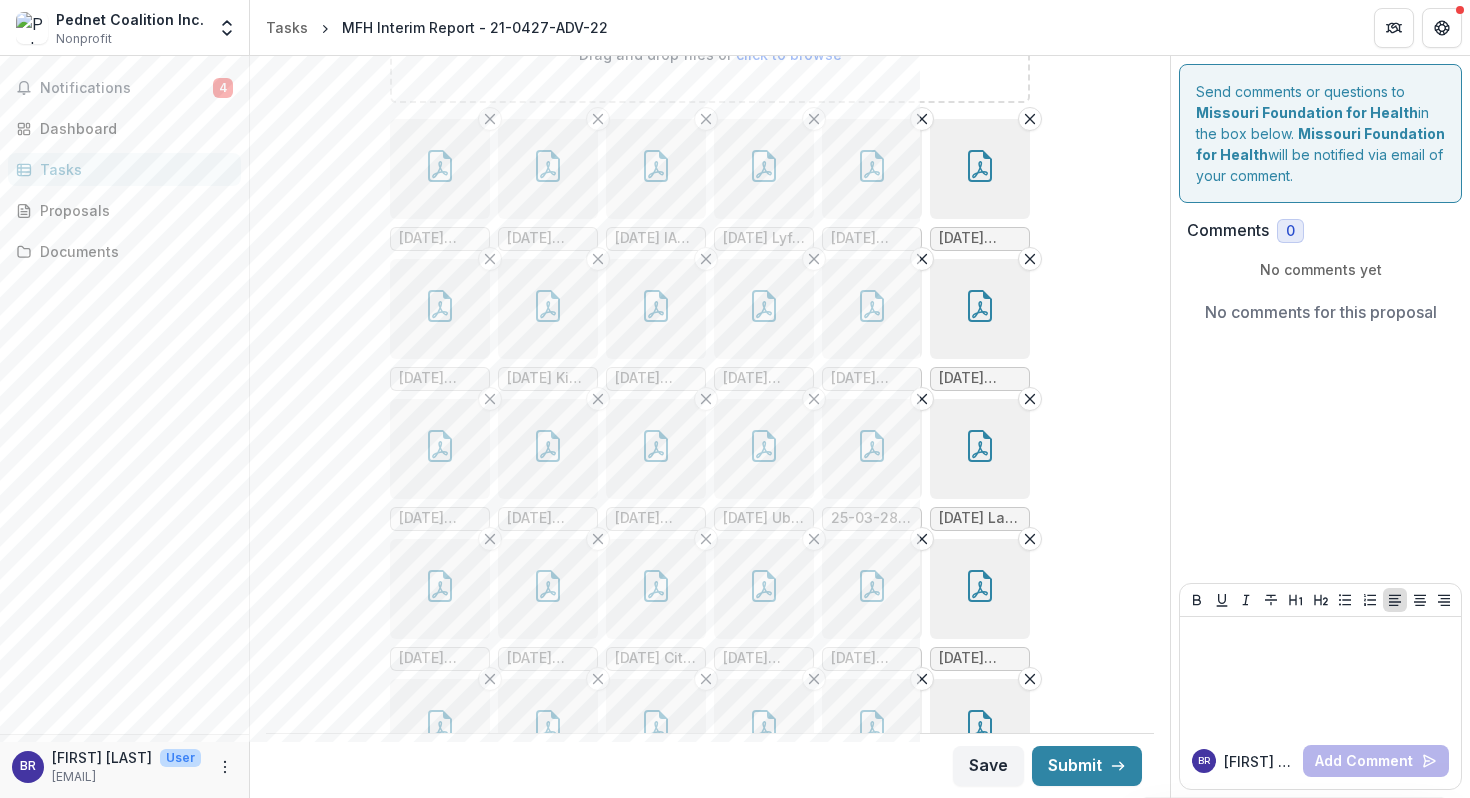 click 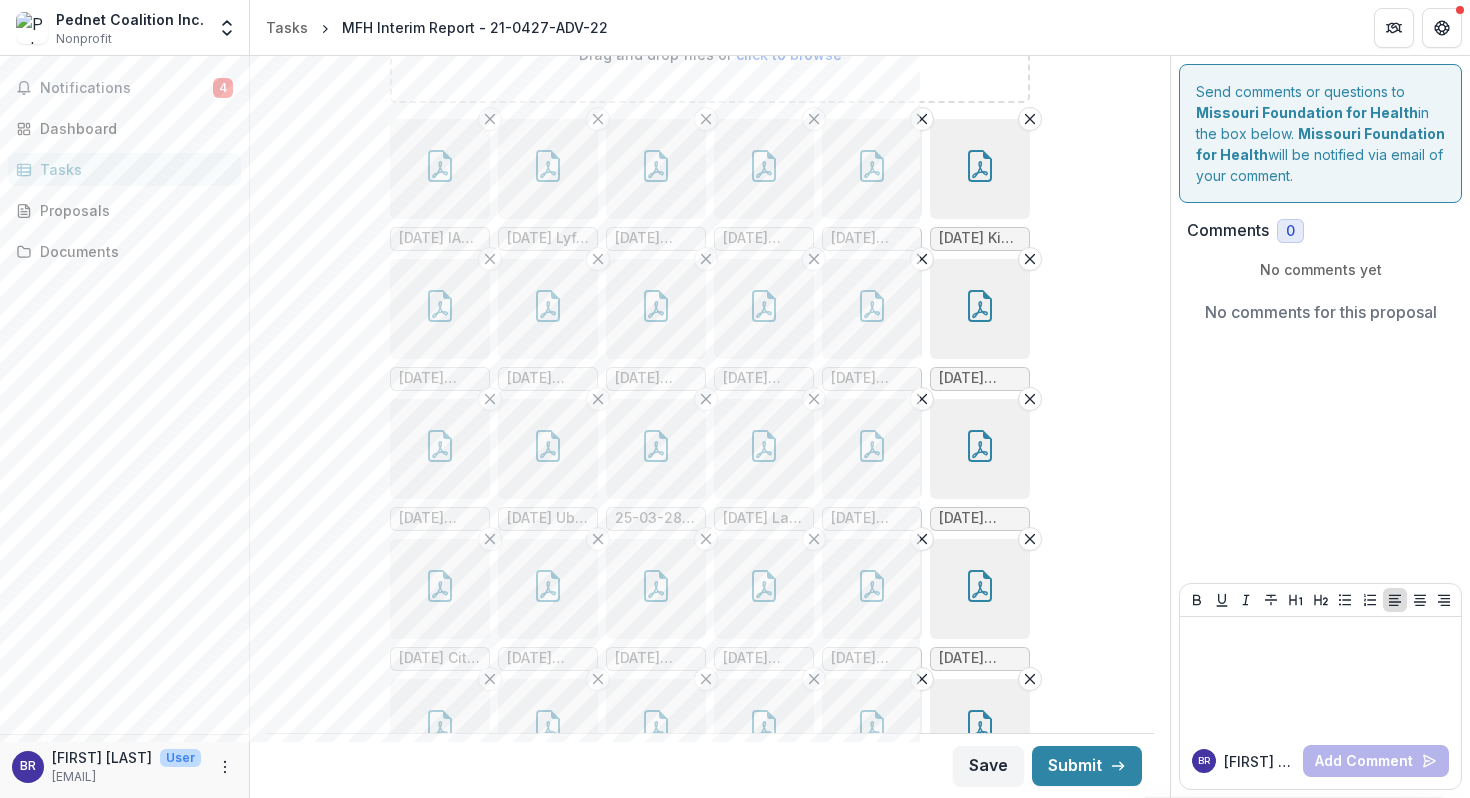 click 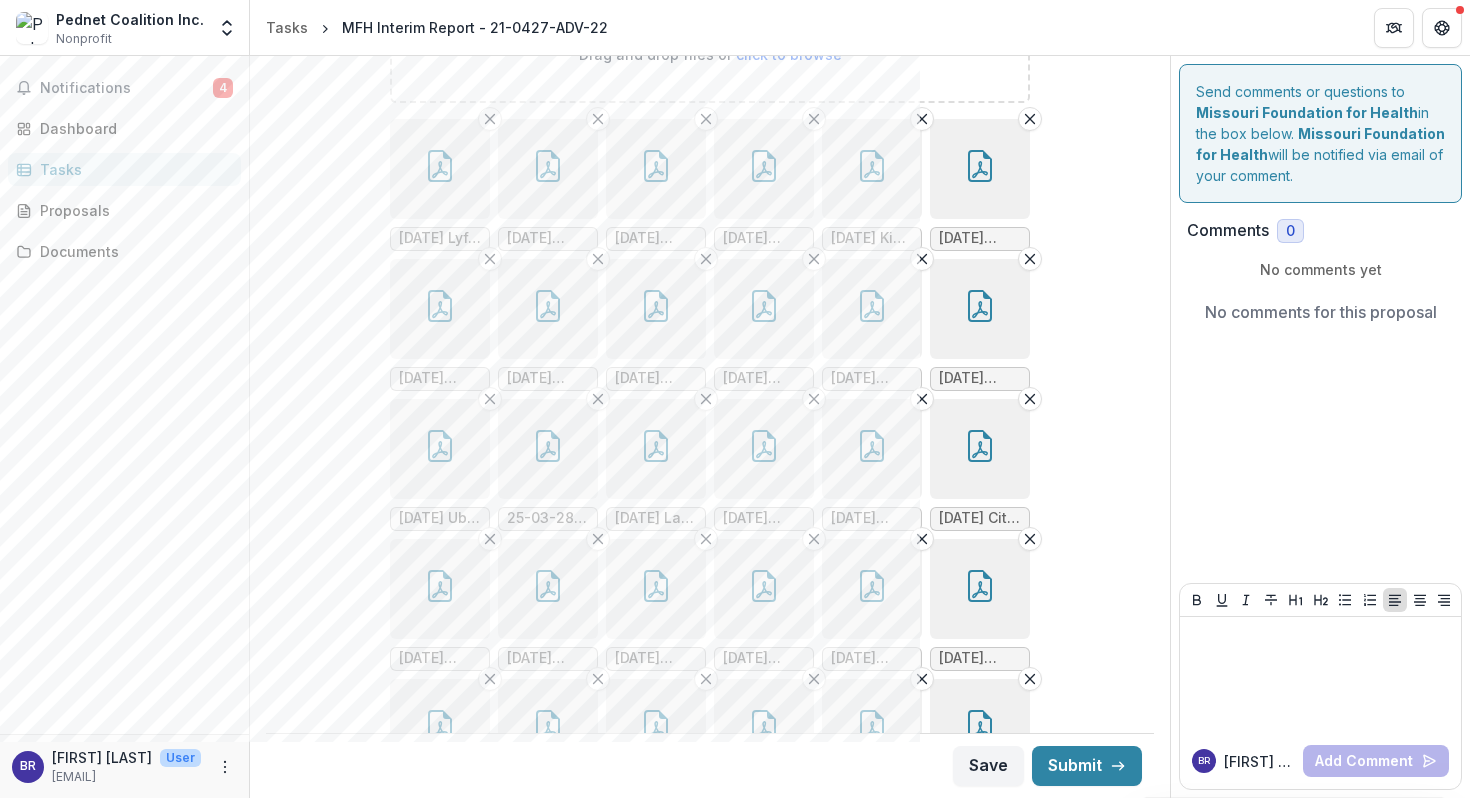 click 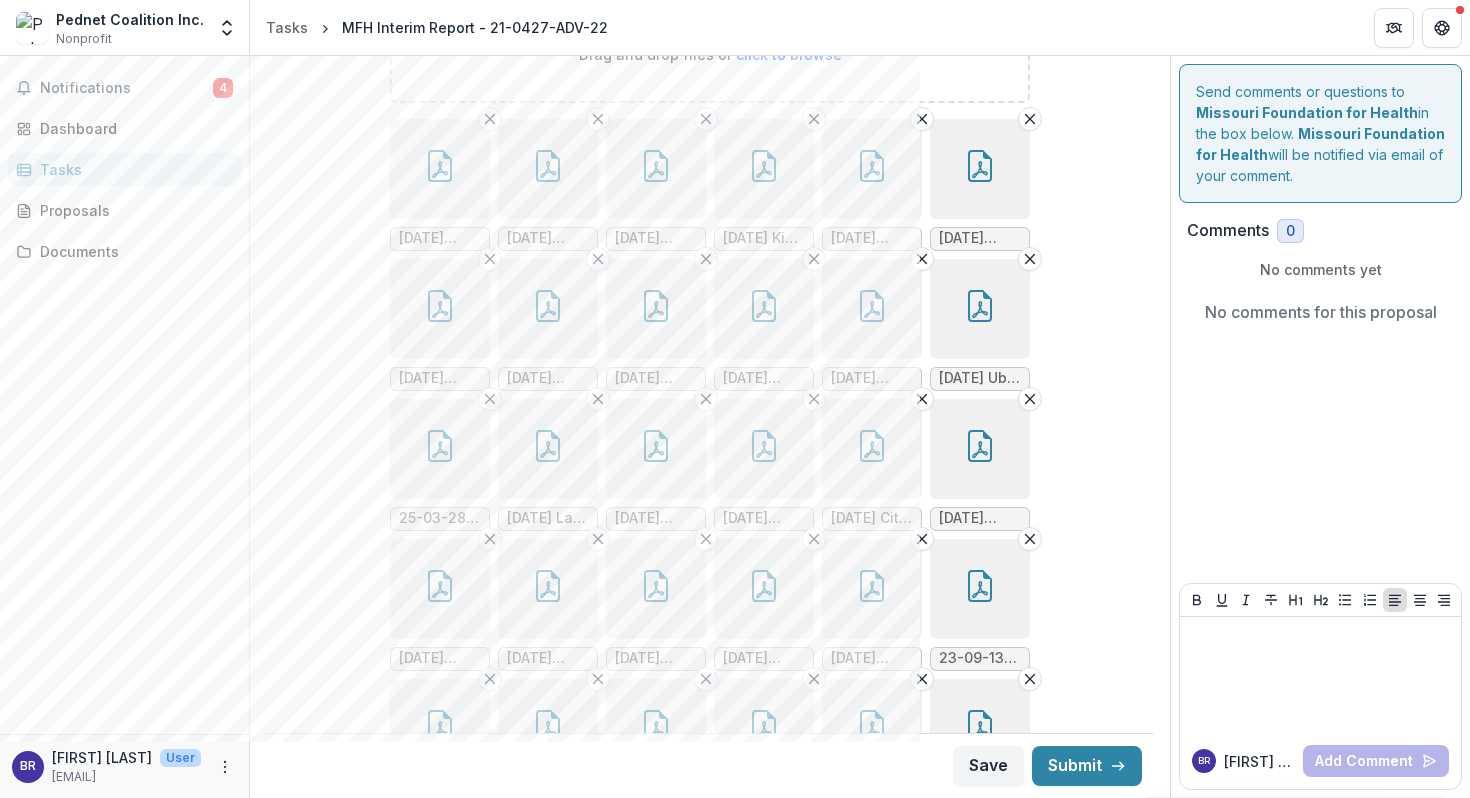 click 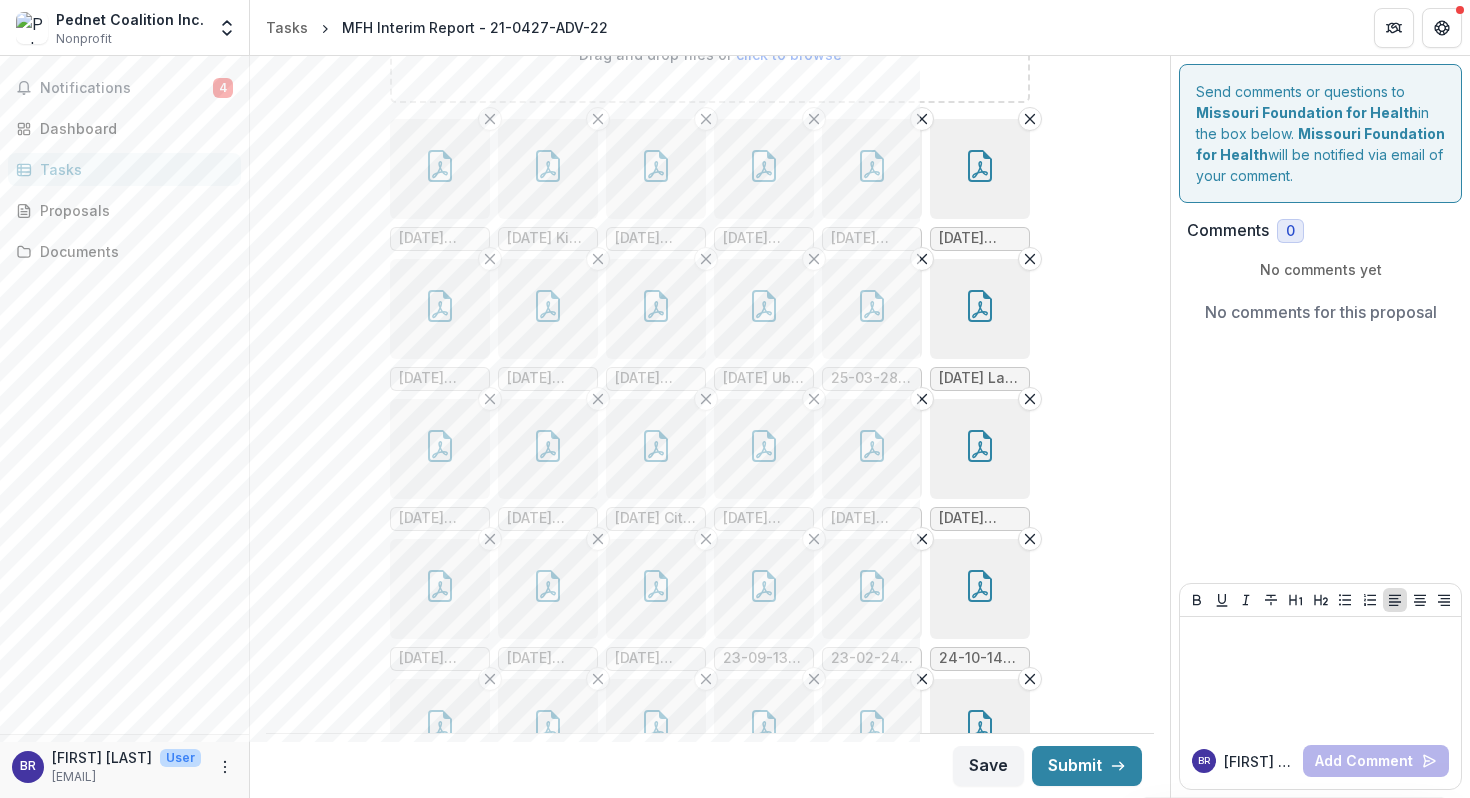 click 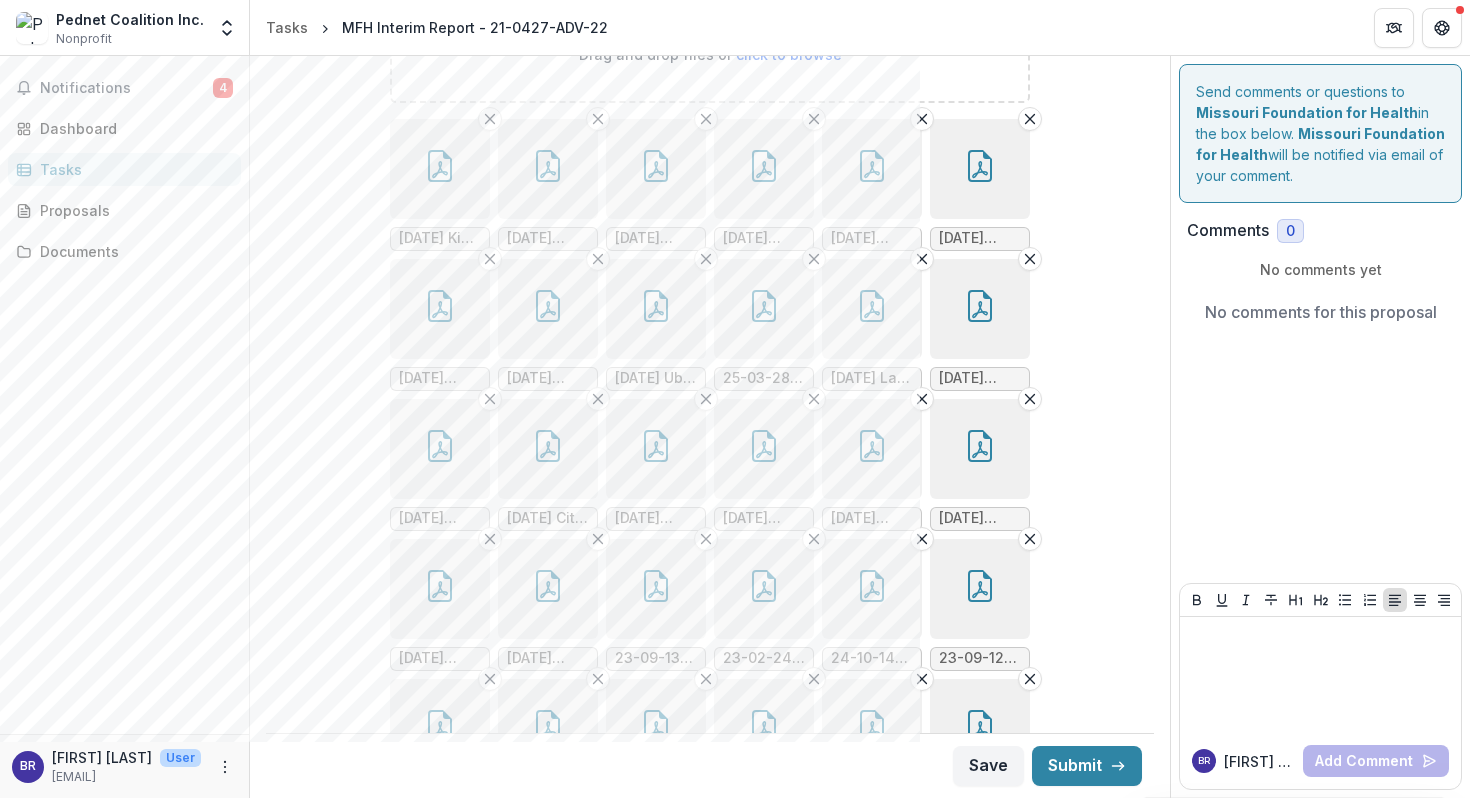 click 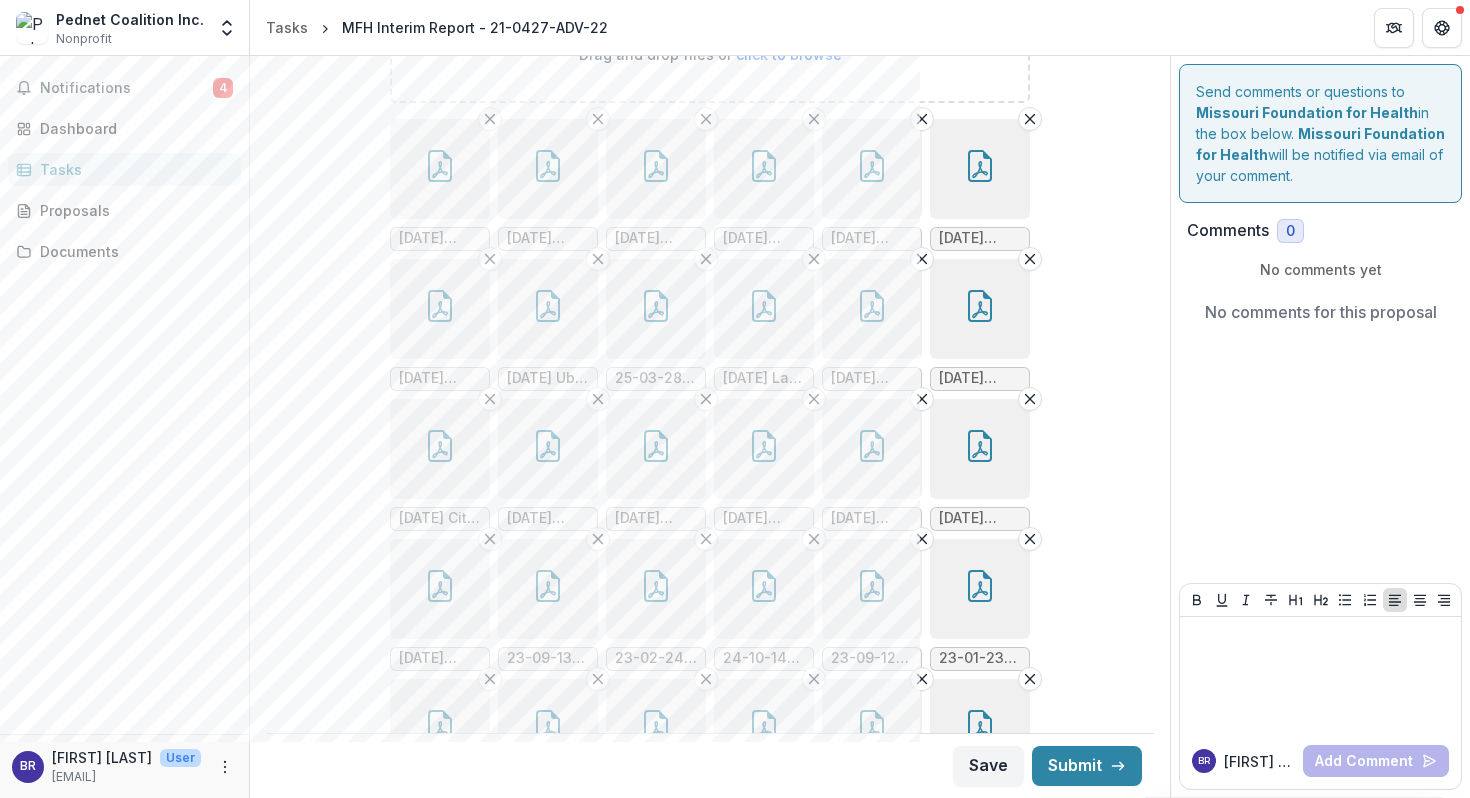 click 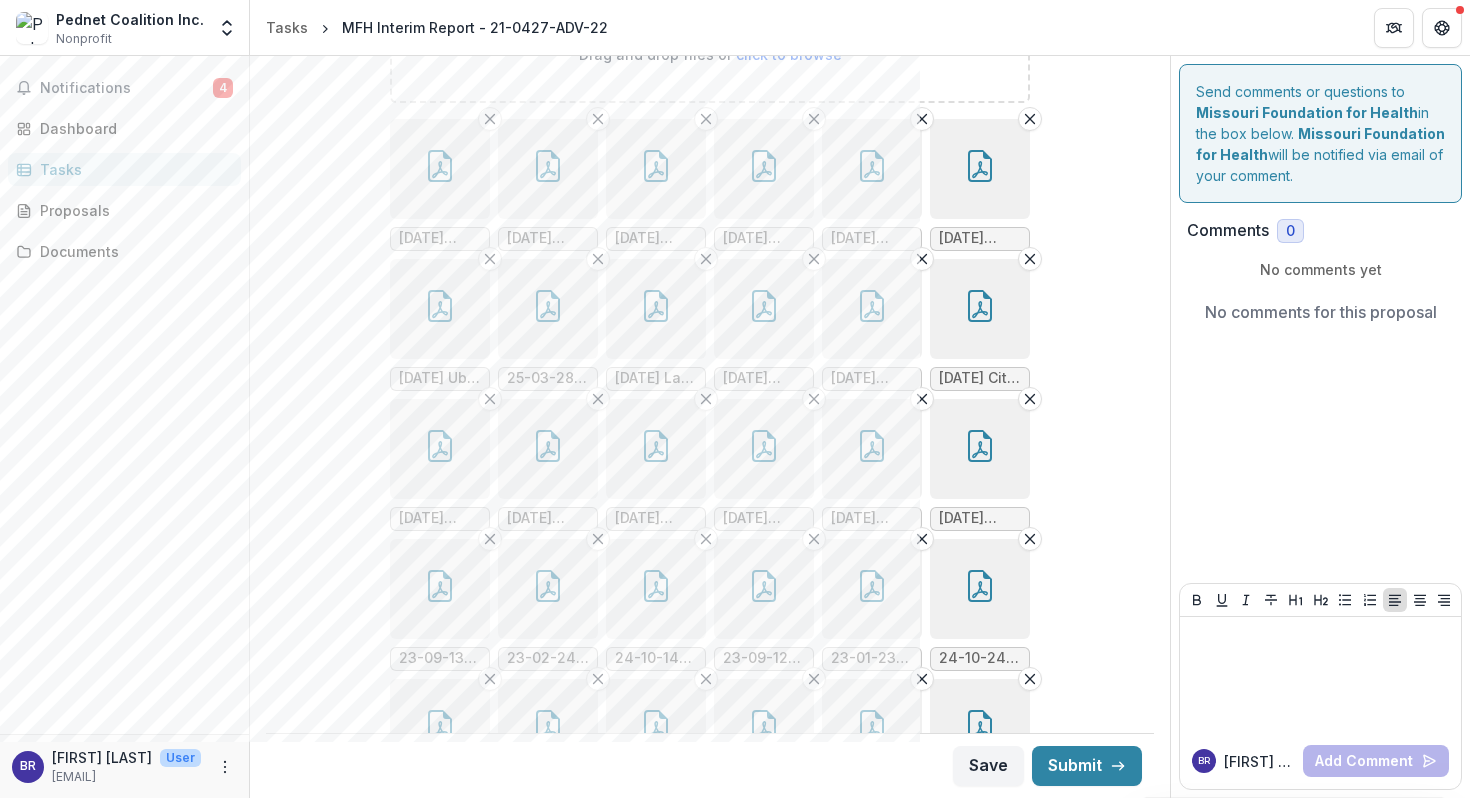 click 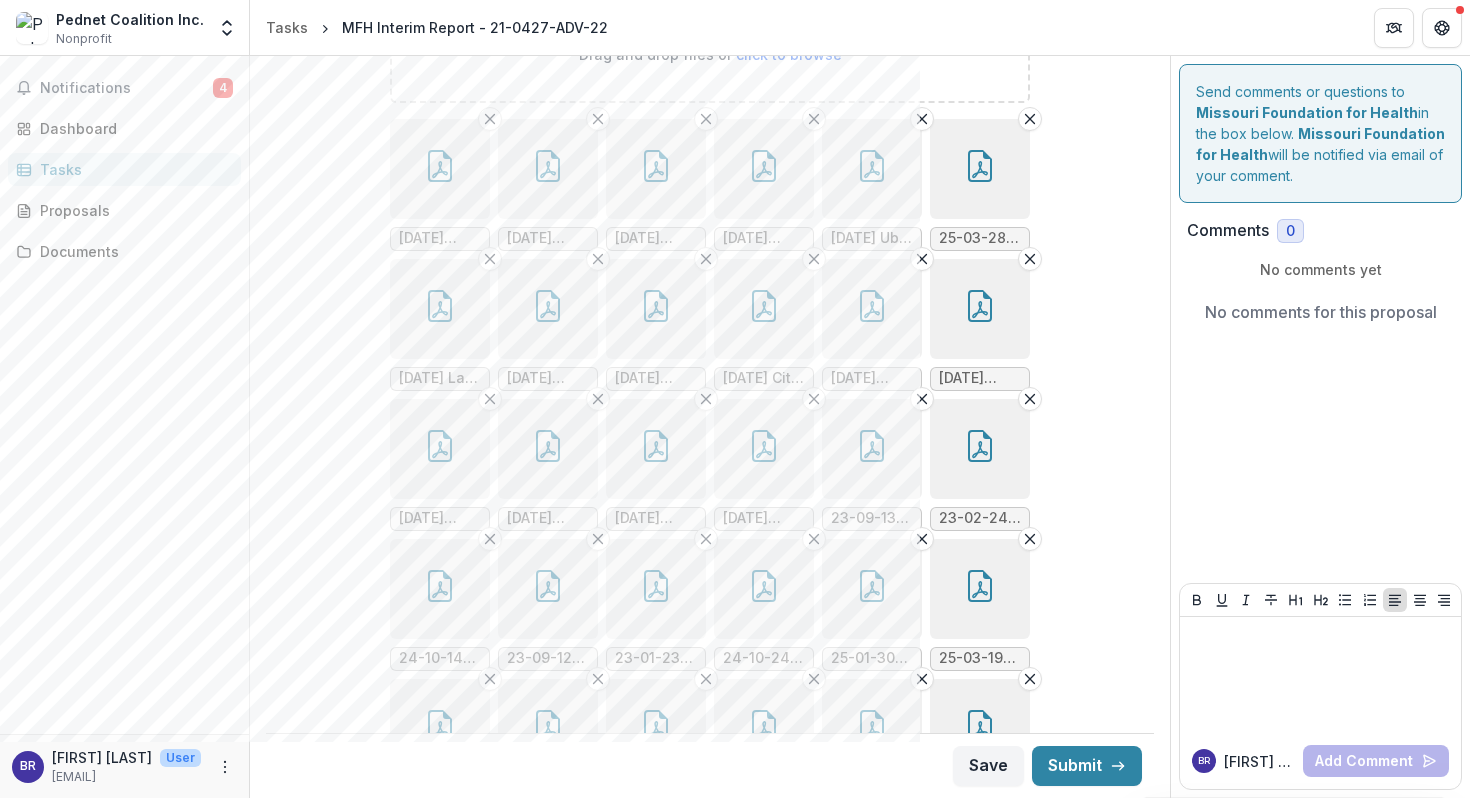 click 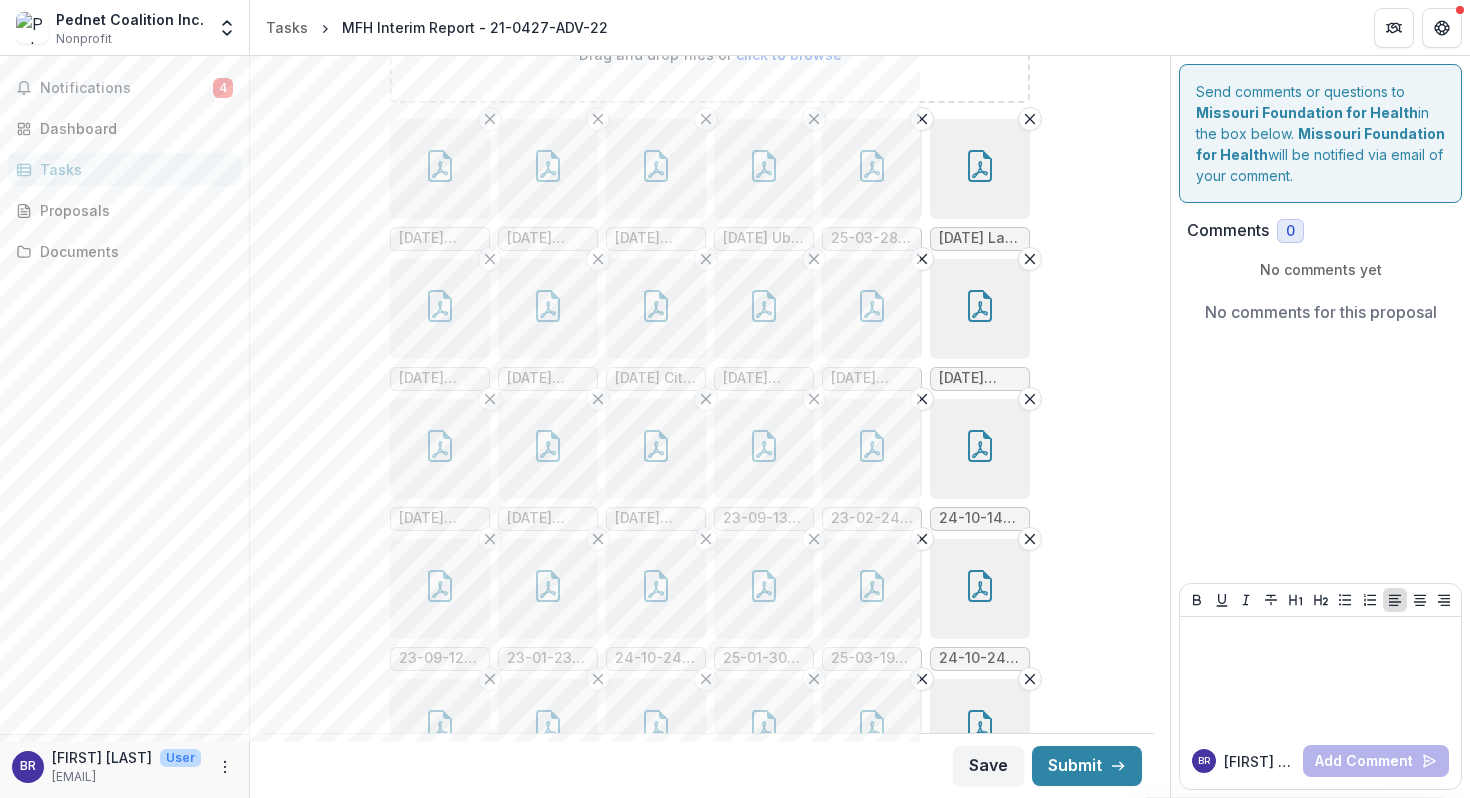 click 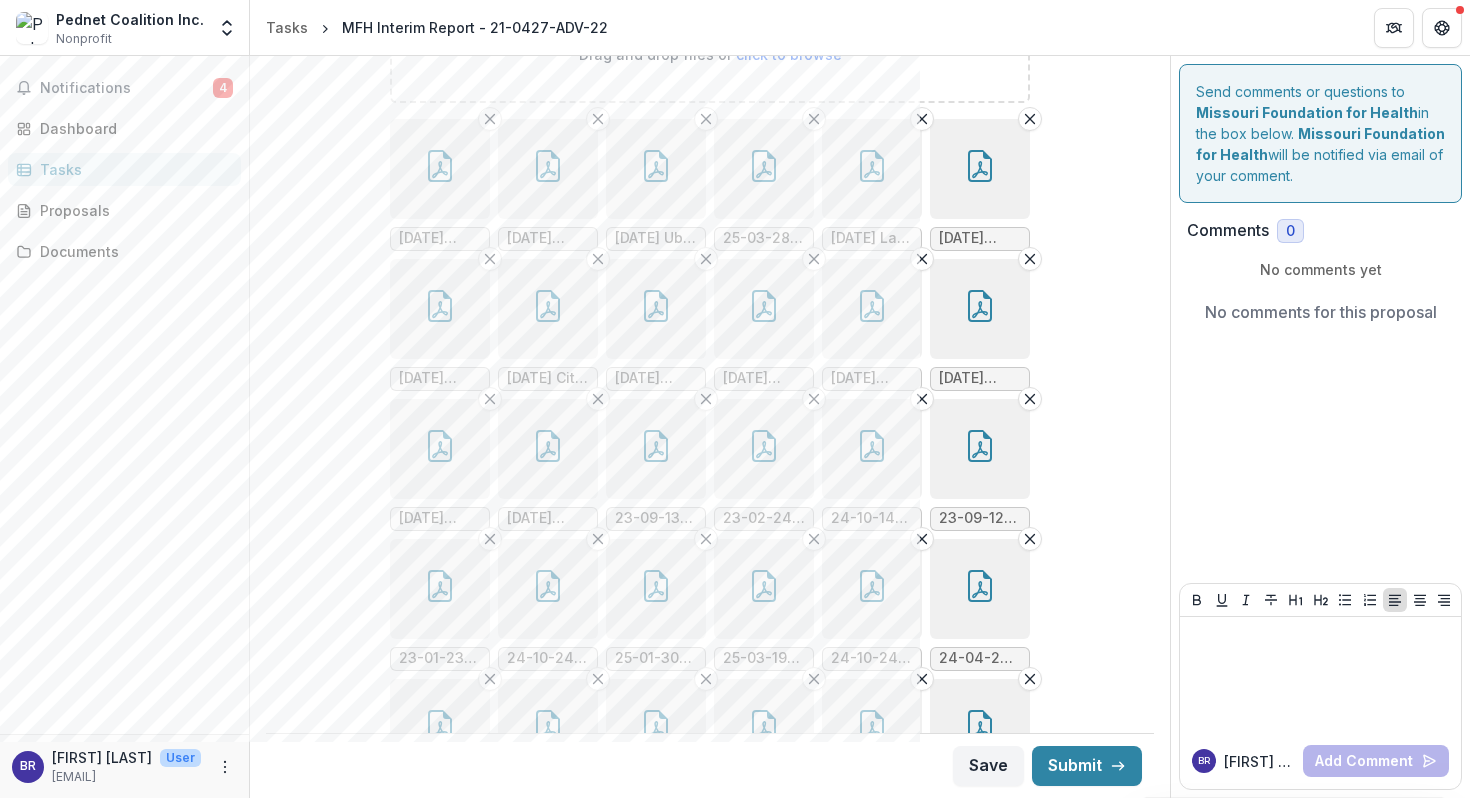 click 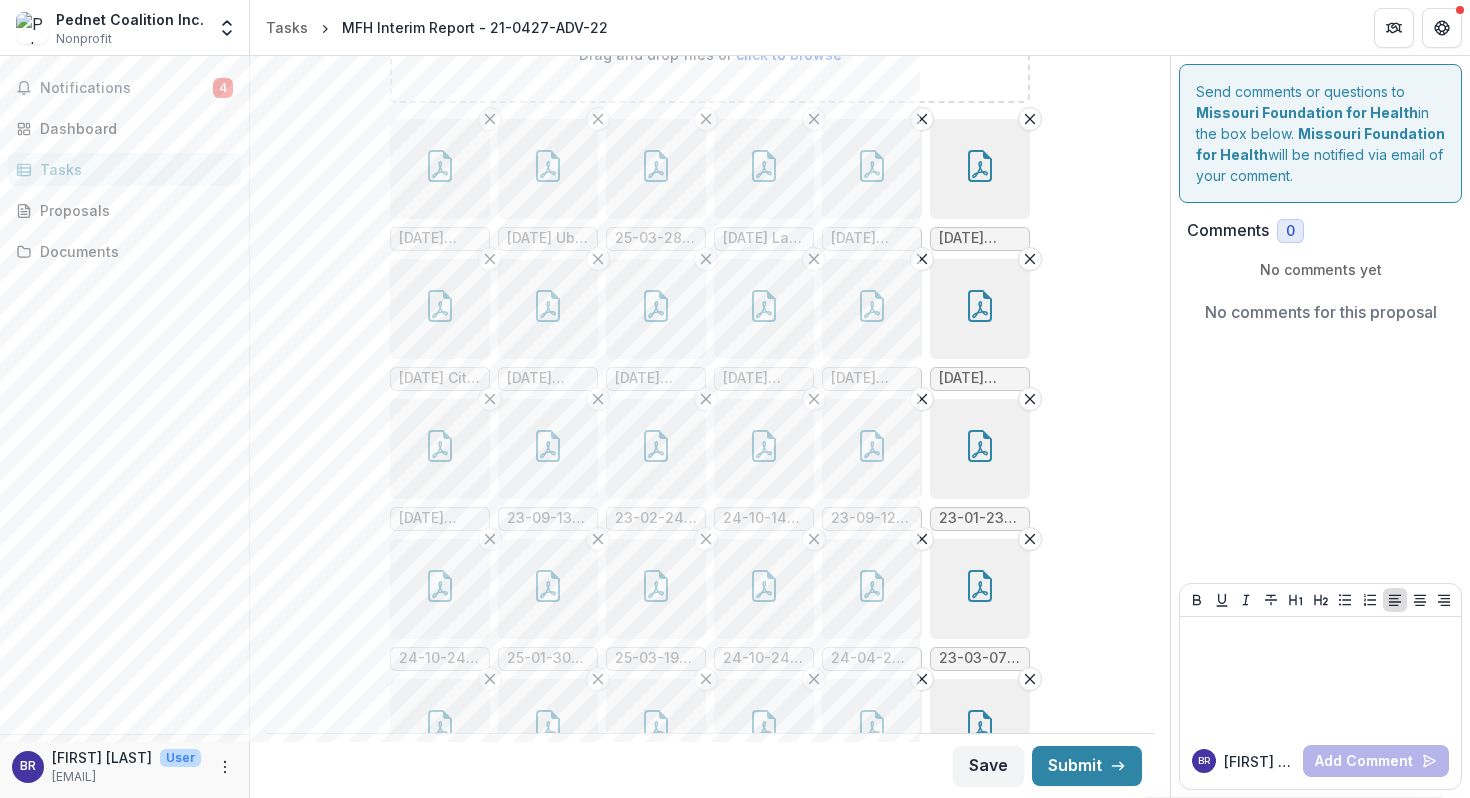 click 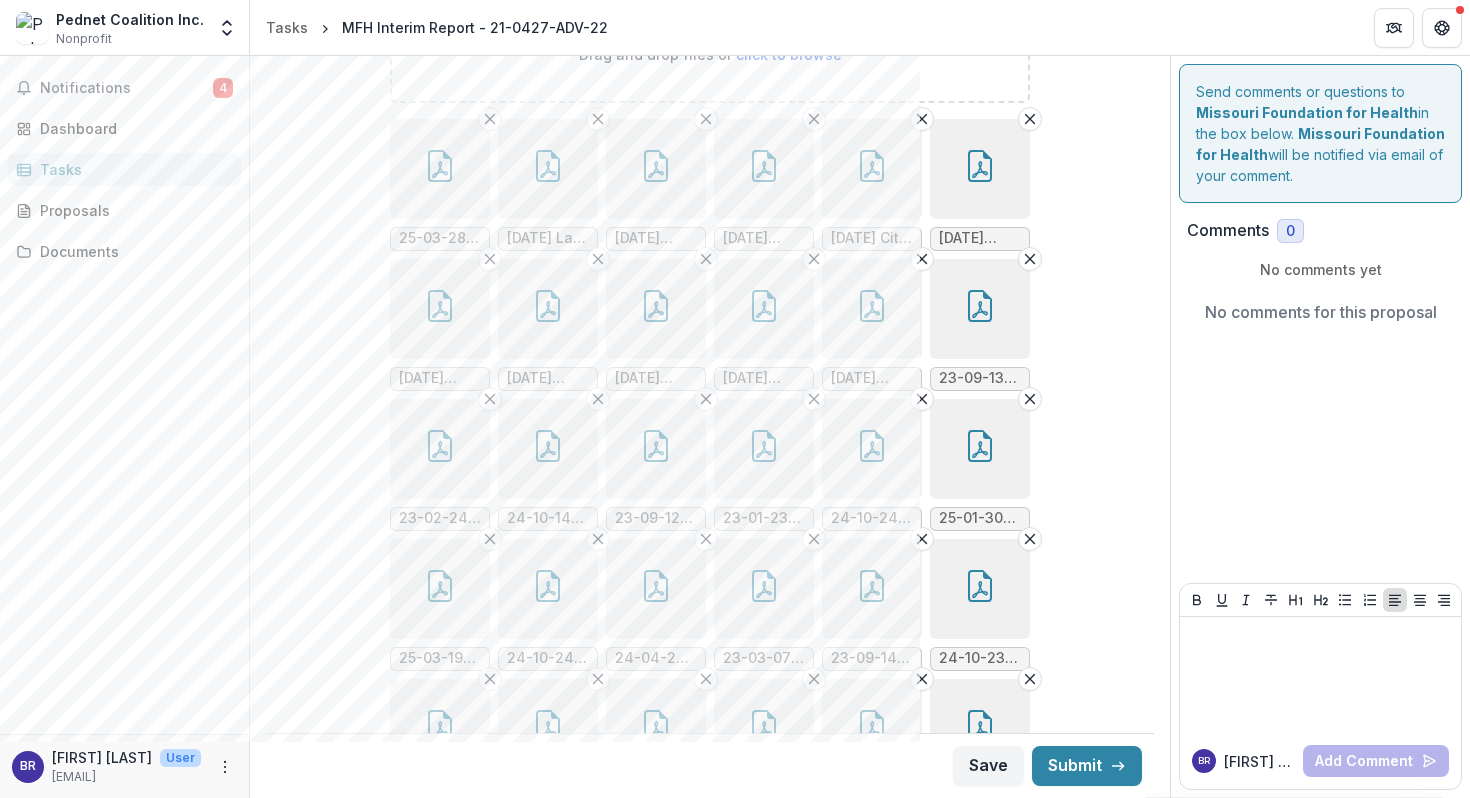 click 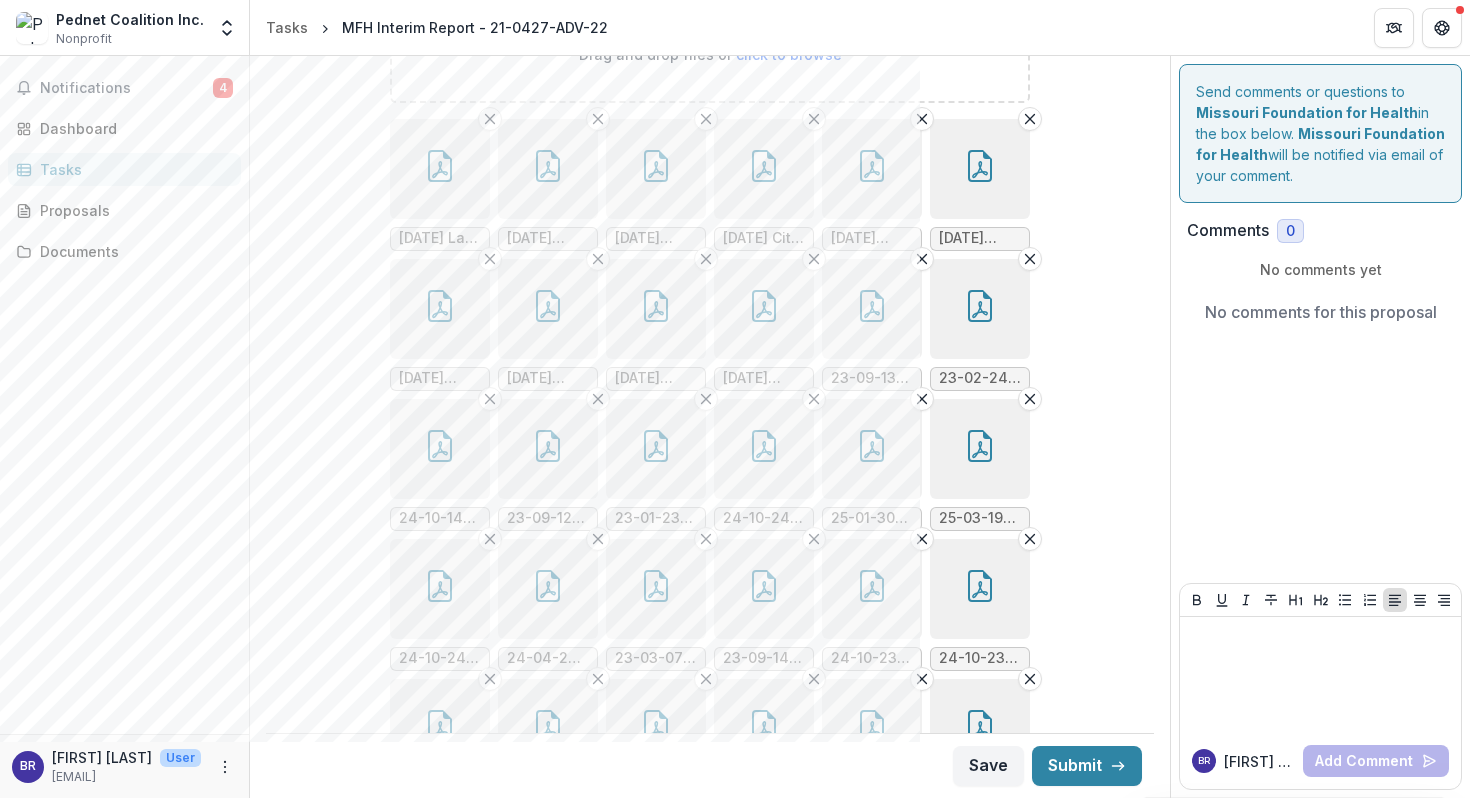 click 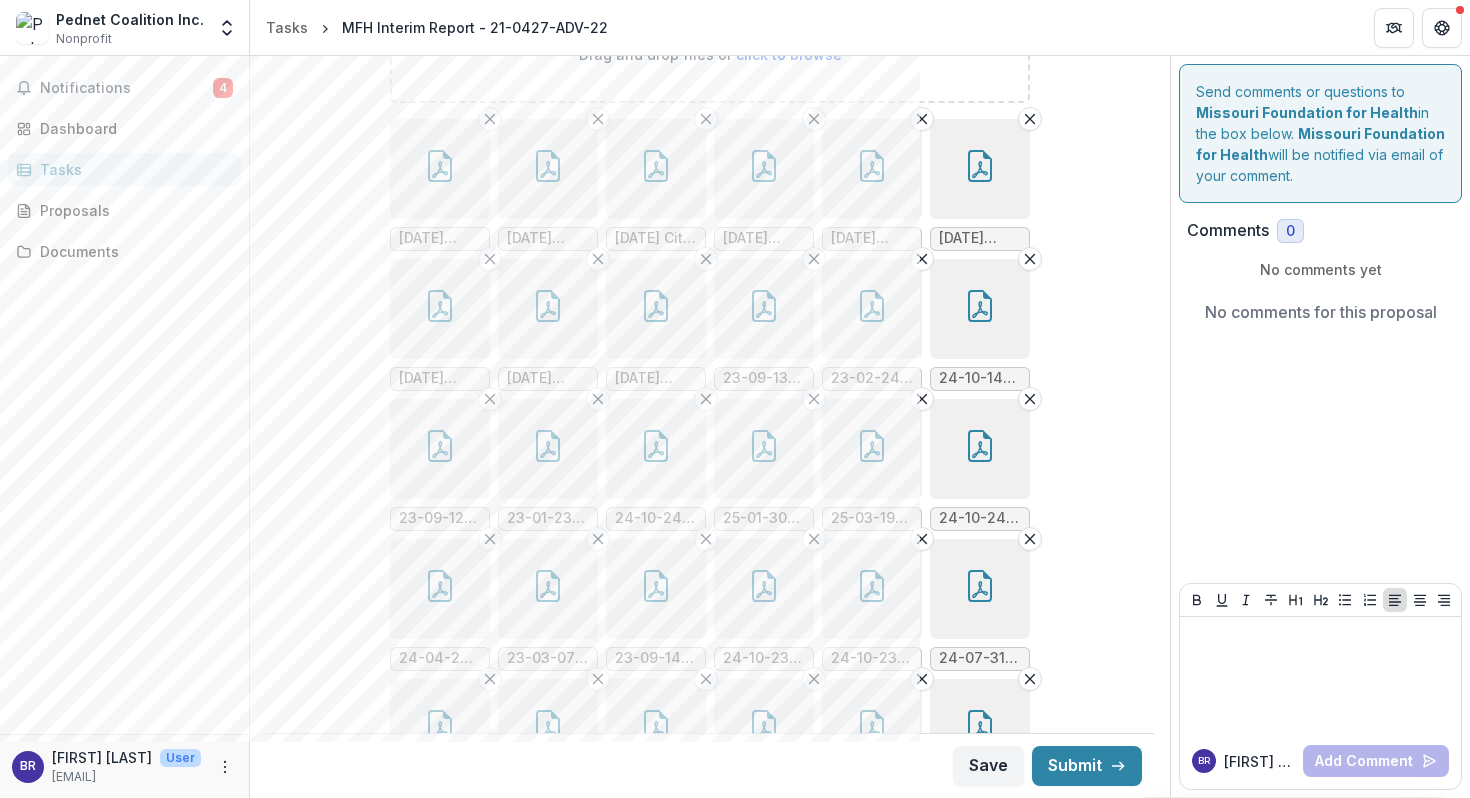 click 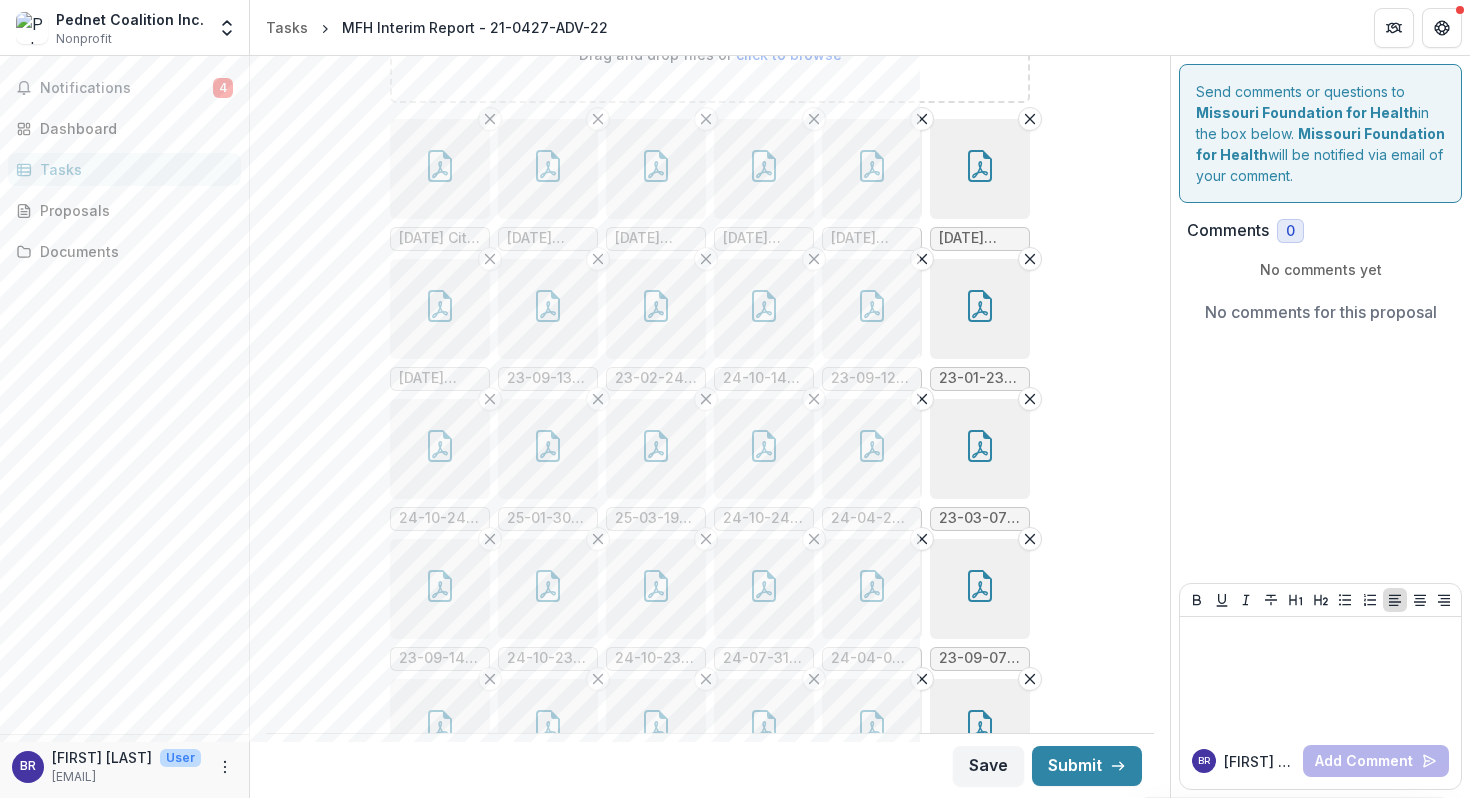 click 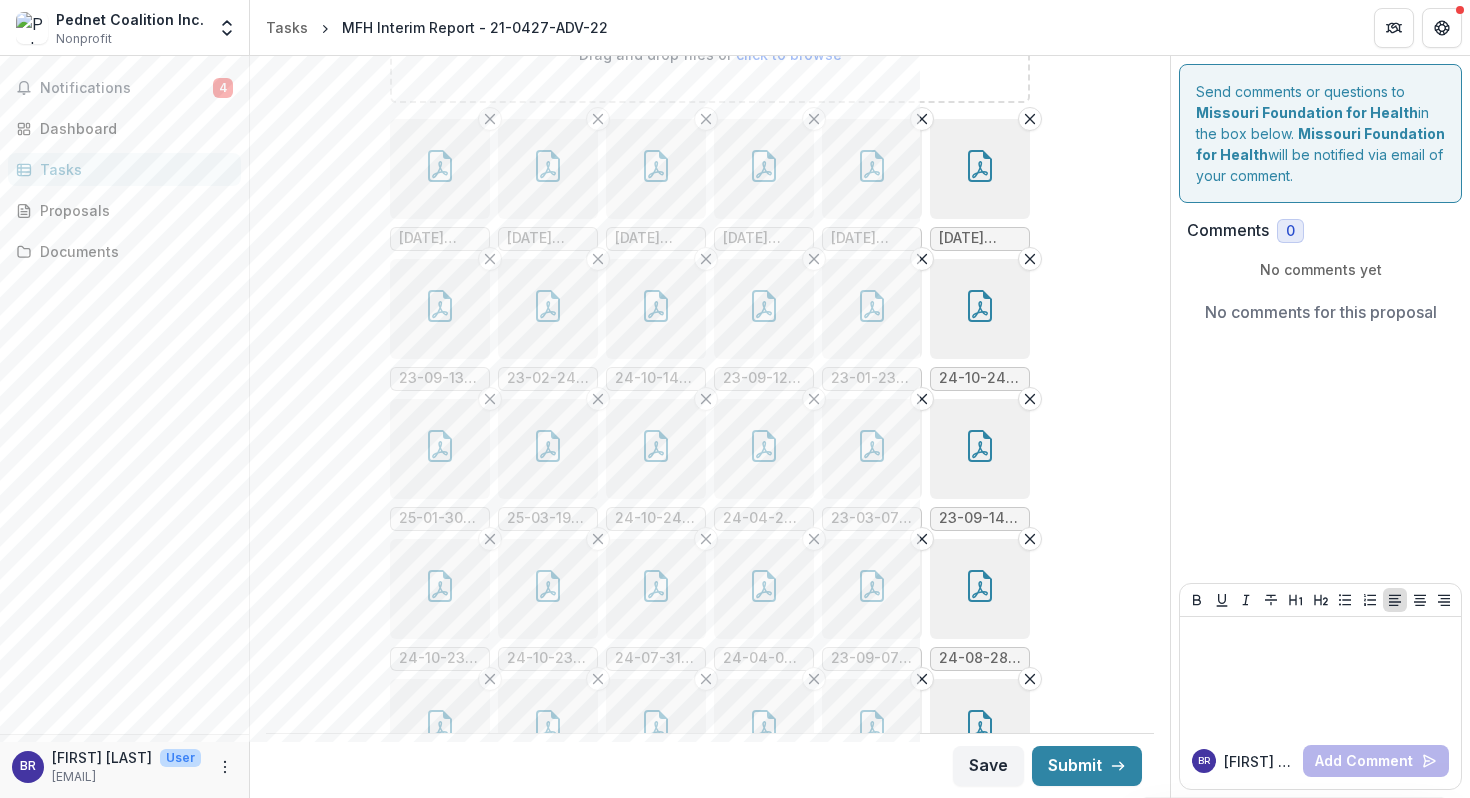 click 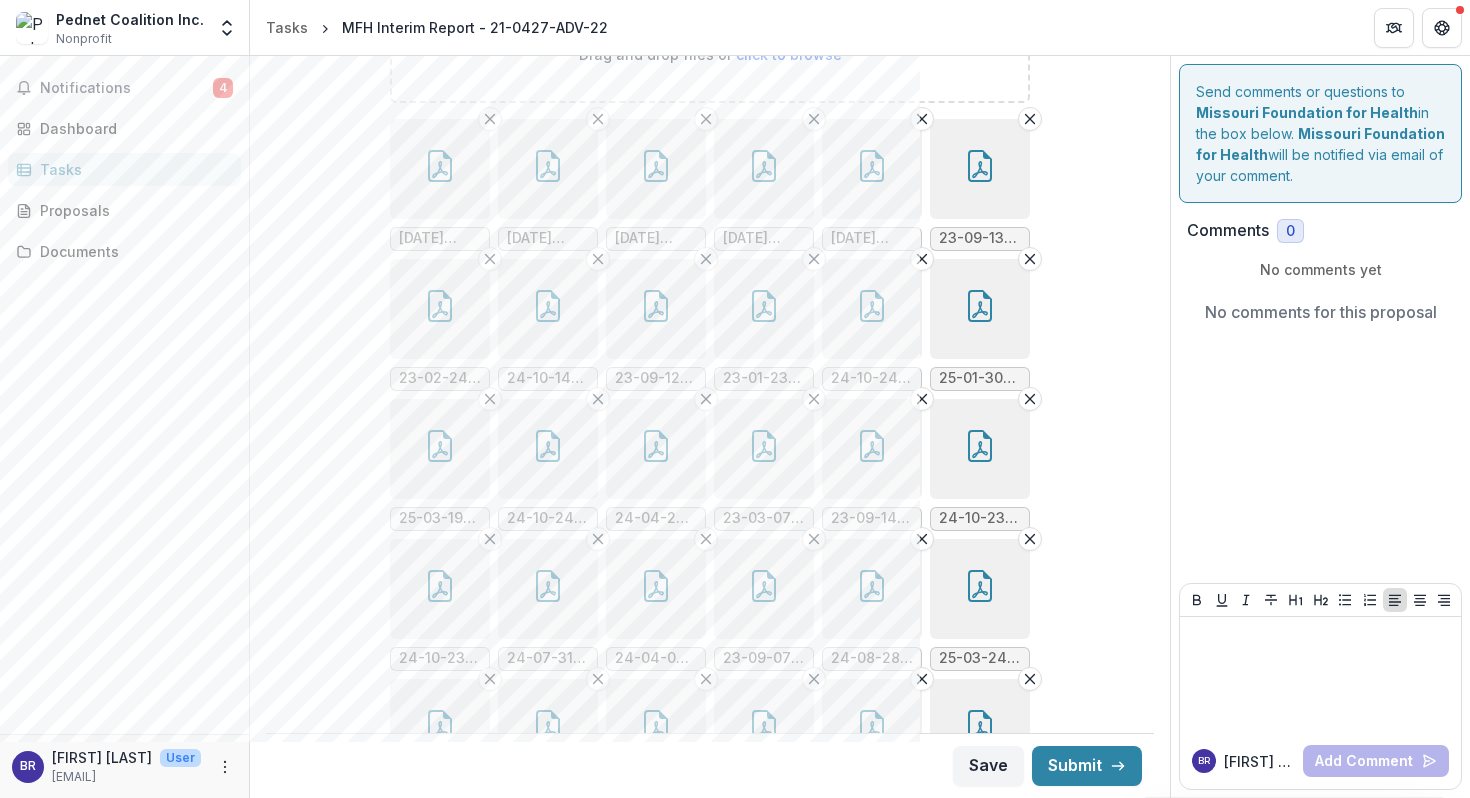 click 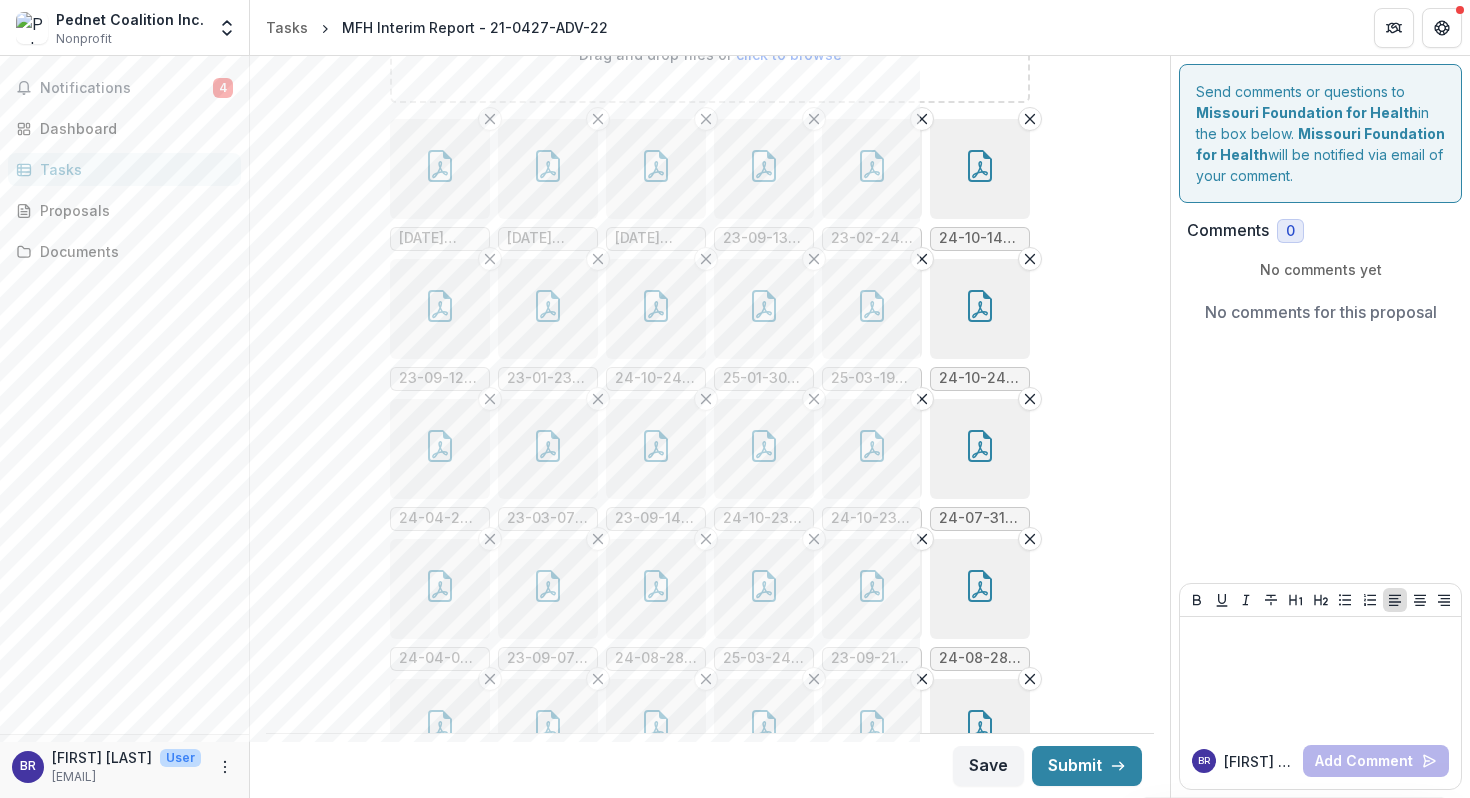 click 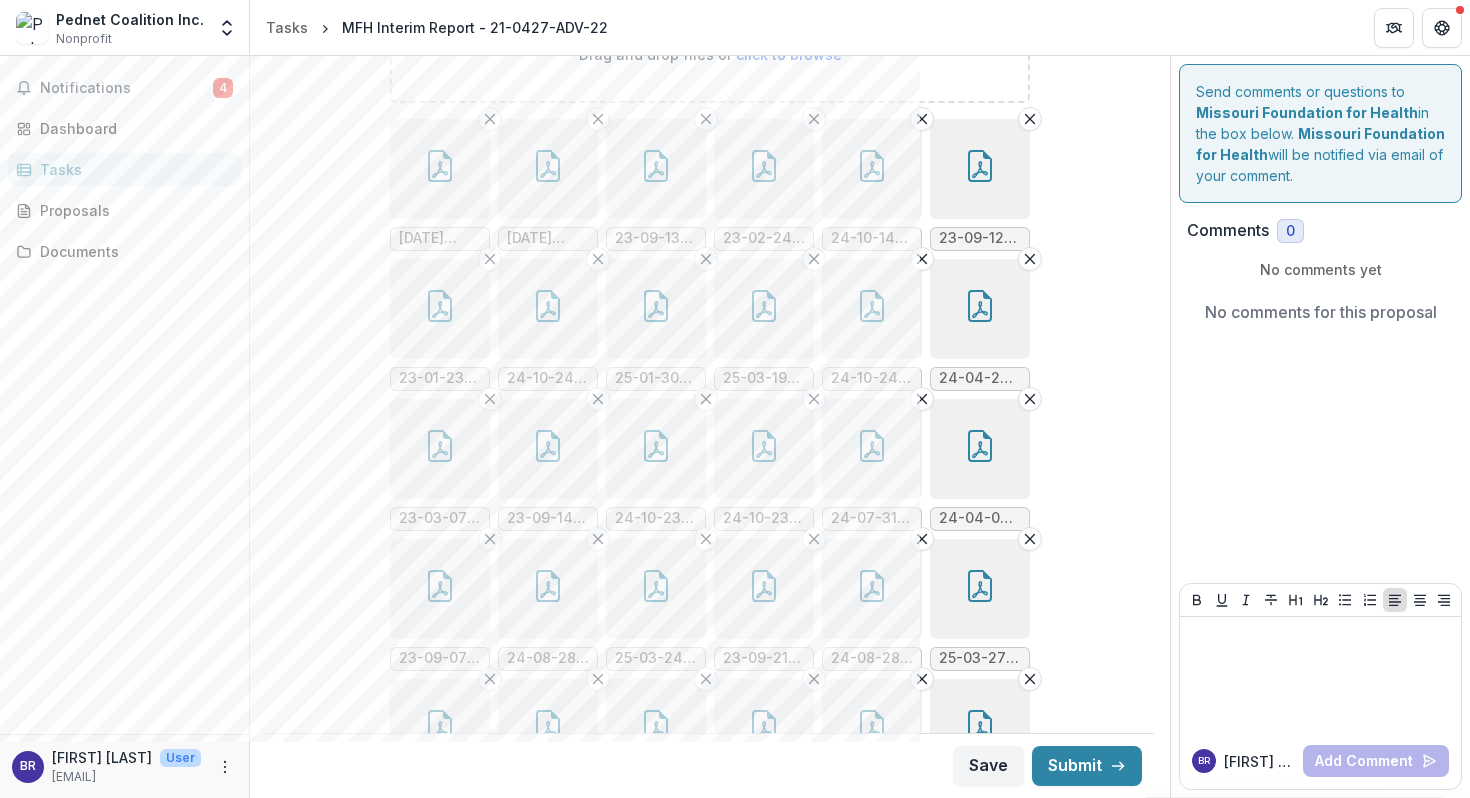click 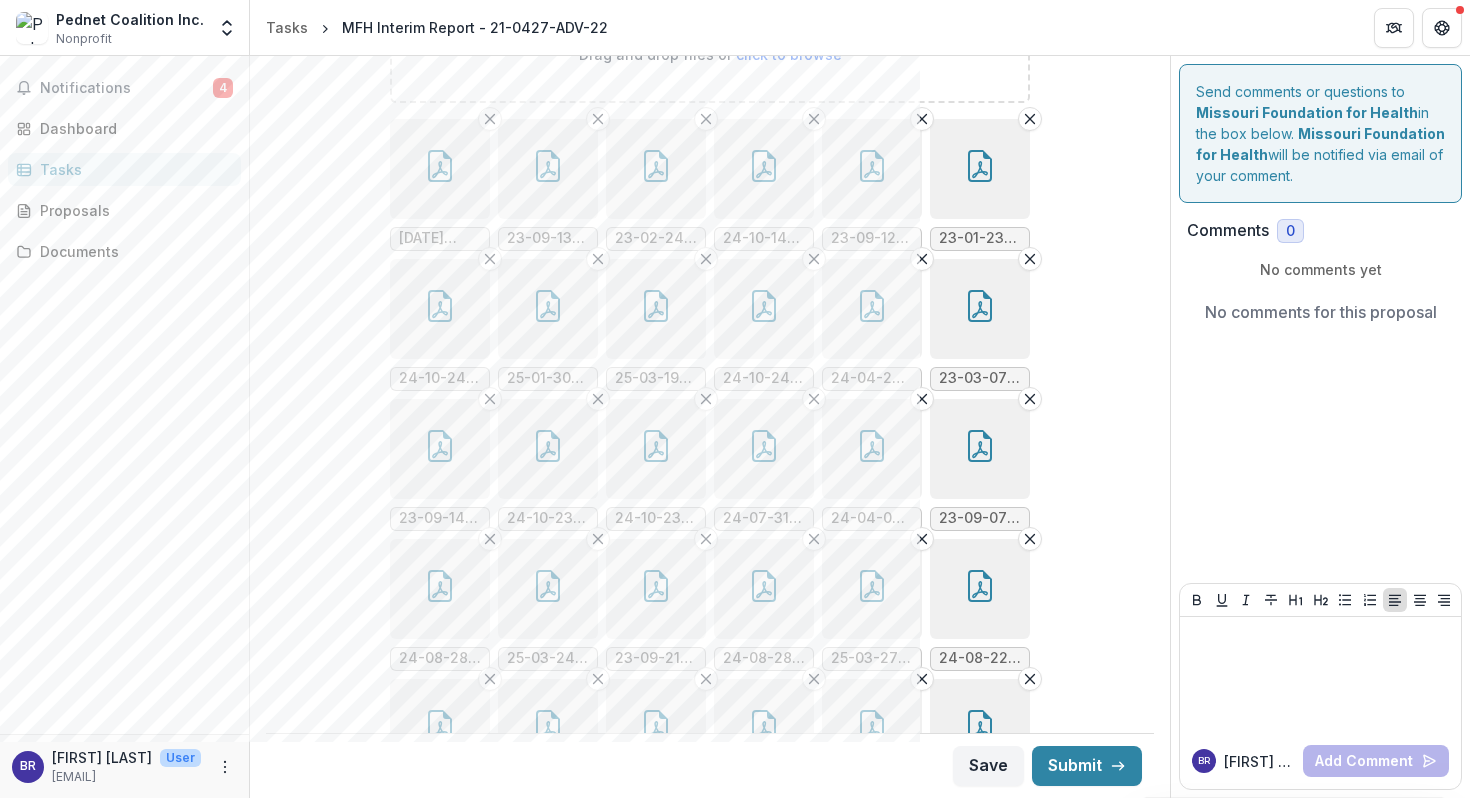 click 